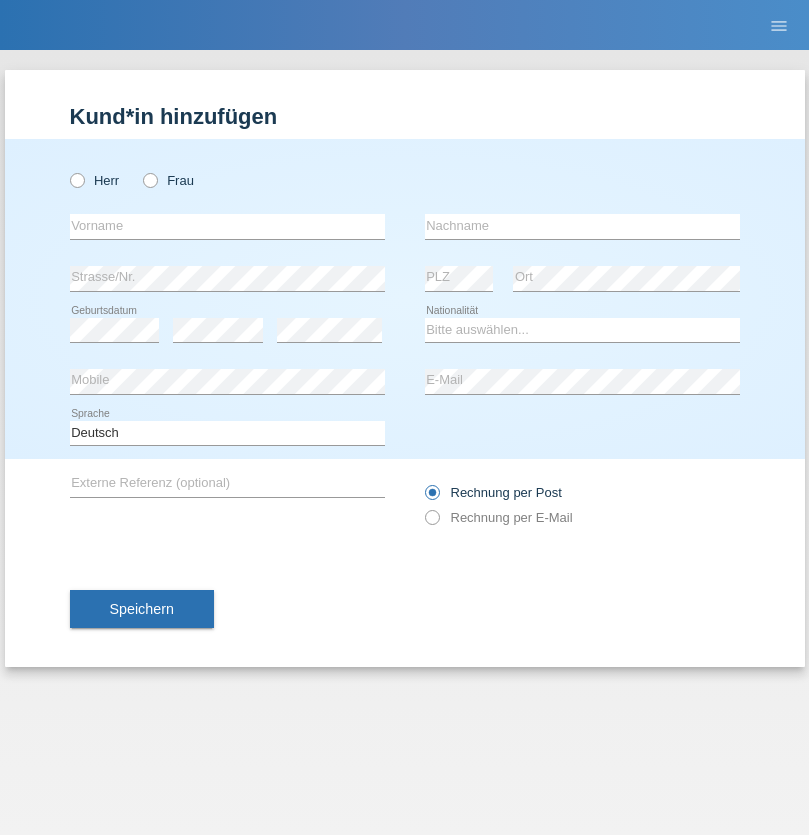 scroll, scrollTop: 0, scrollLeft: 0, axis: both 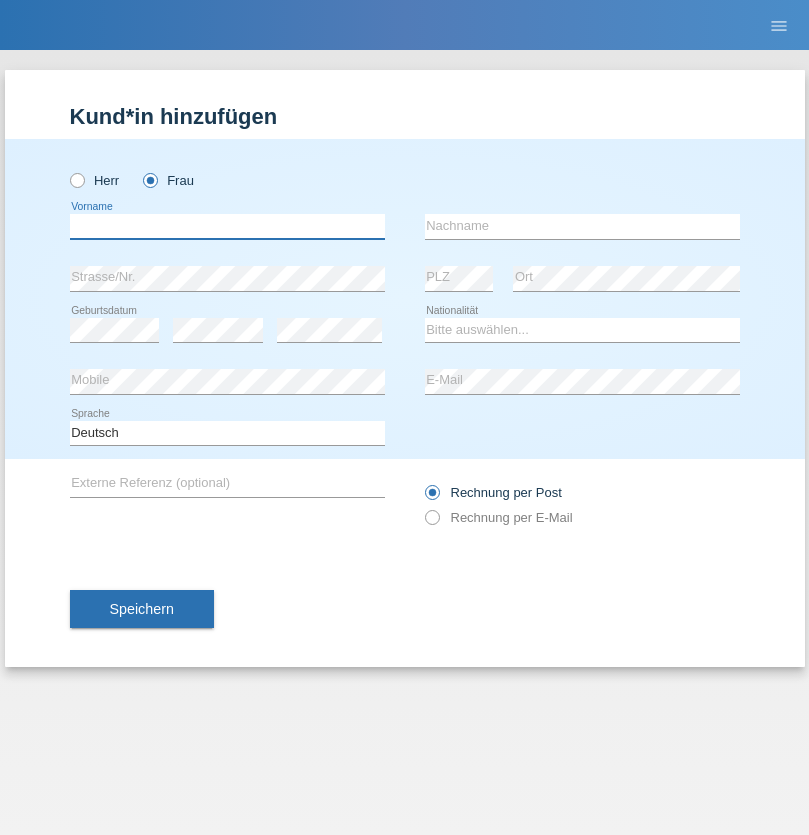 click at bounding box center (227, 226) 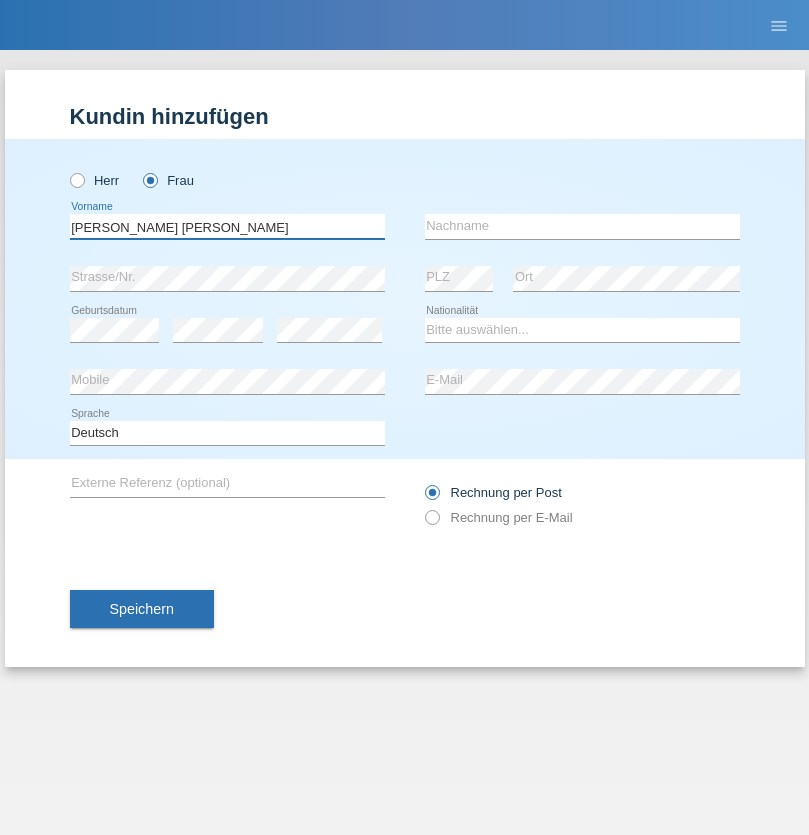 type on "Sandra cristina" 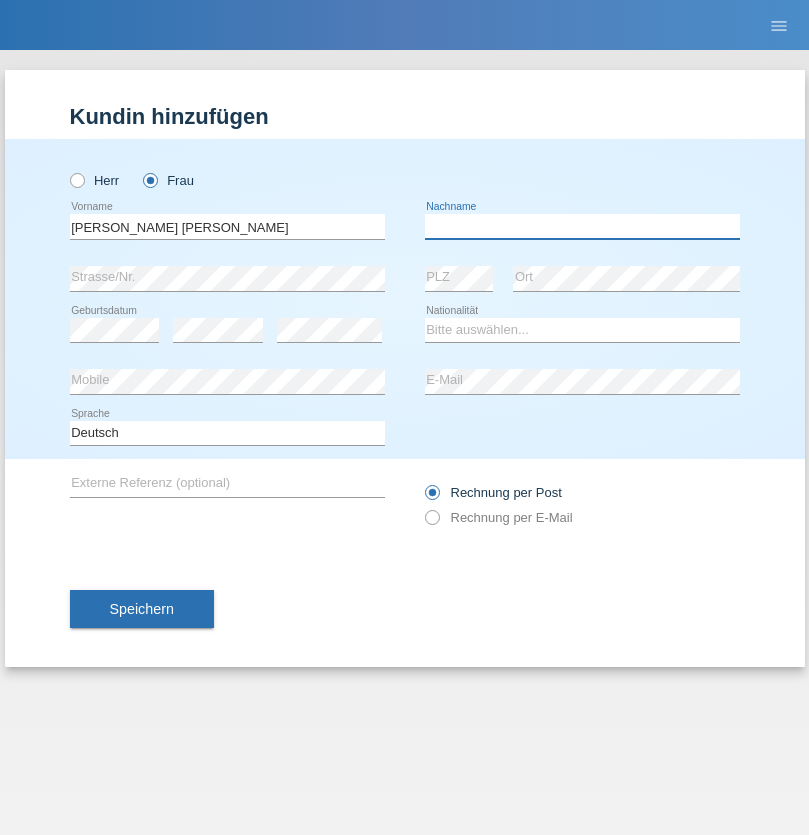 click at bounding box center (582, 226) 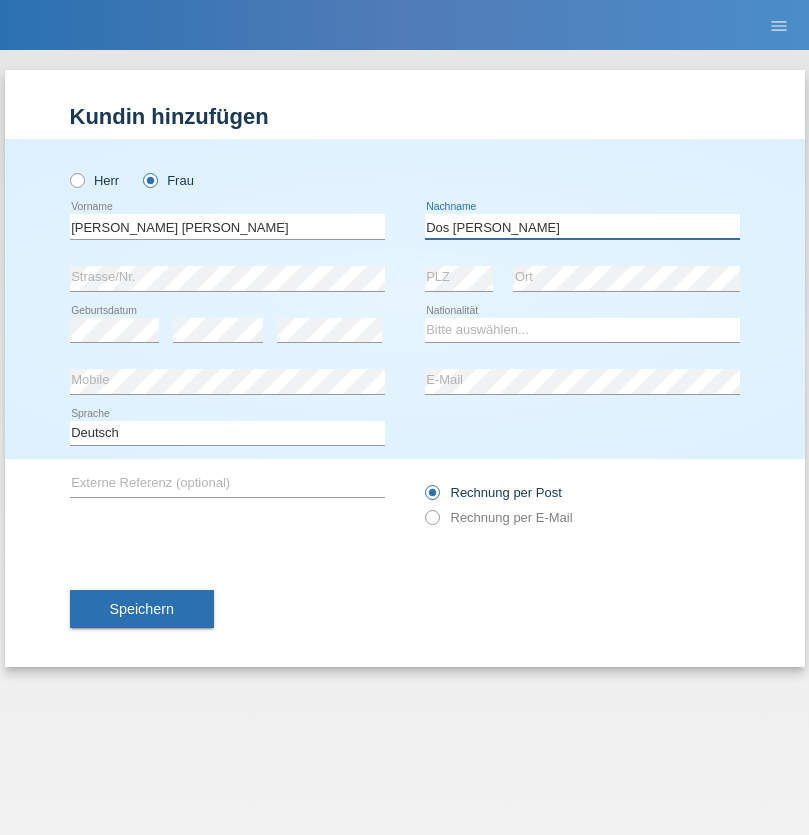 type on "Dos anjos gaspar" 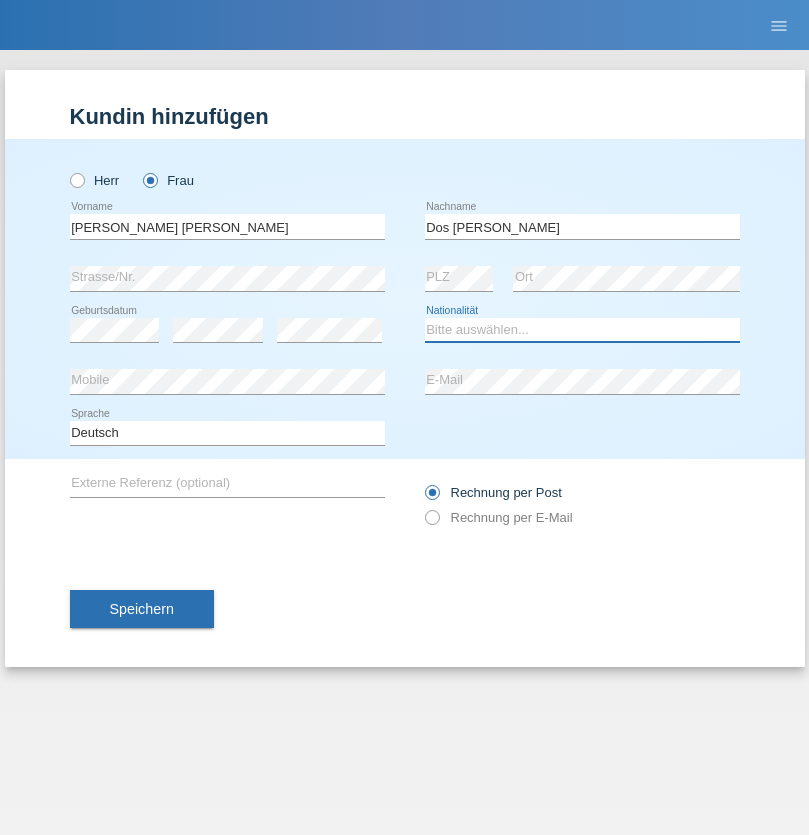 select on "PT" 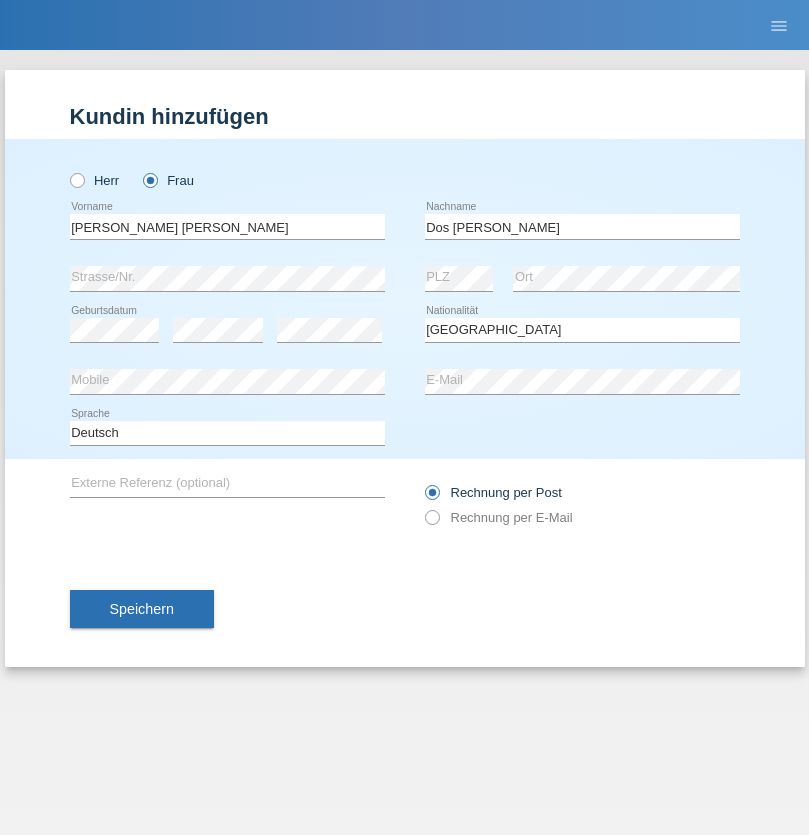select on "C" 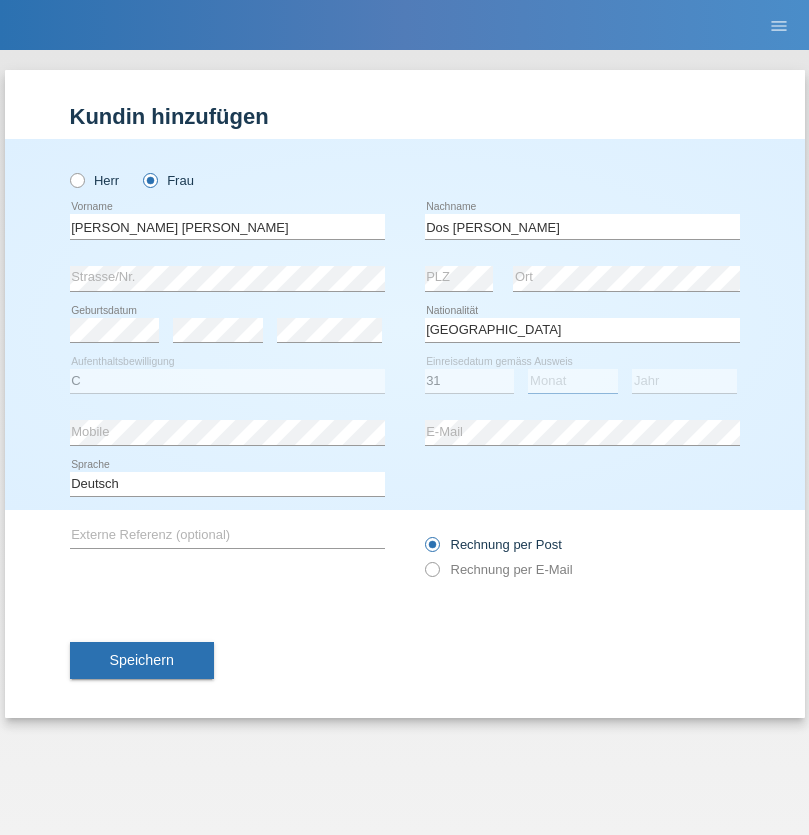 select on "05" 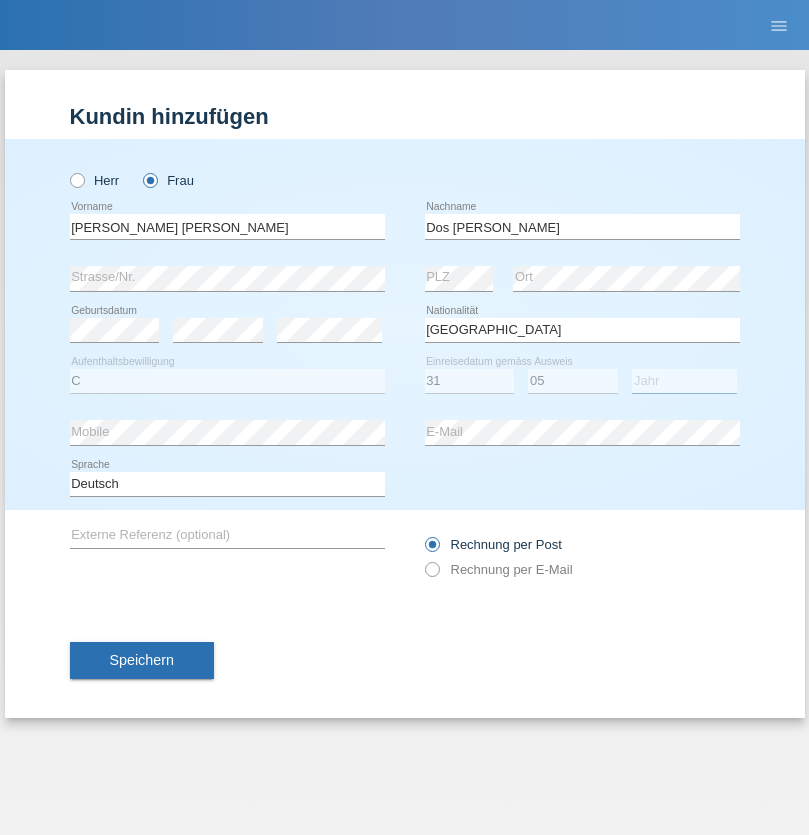 select on "2009" 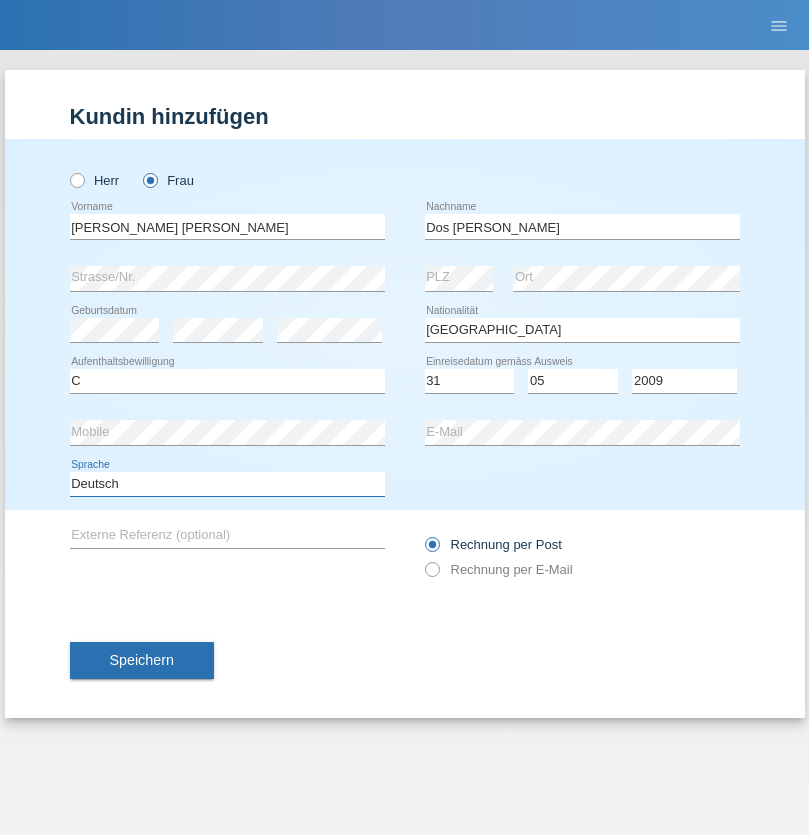 select on "en" 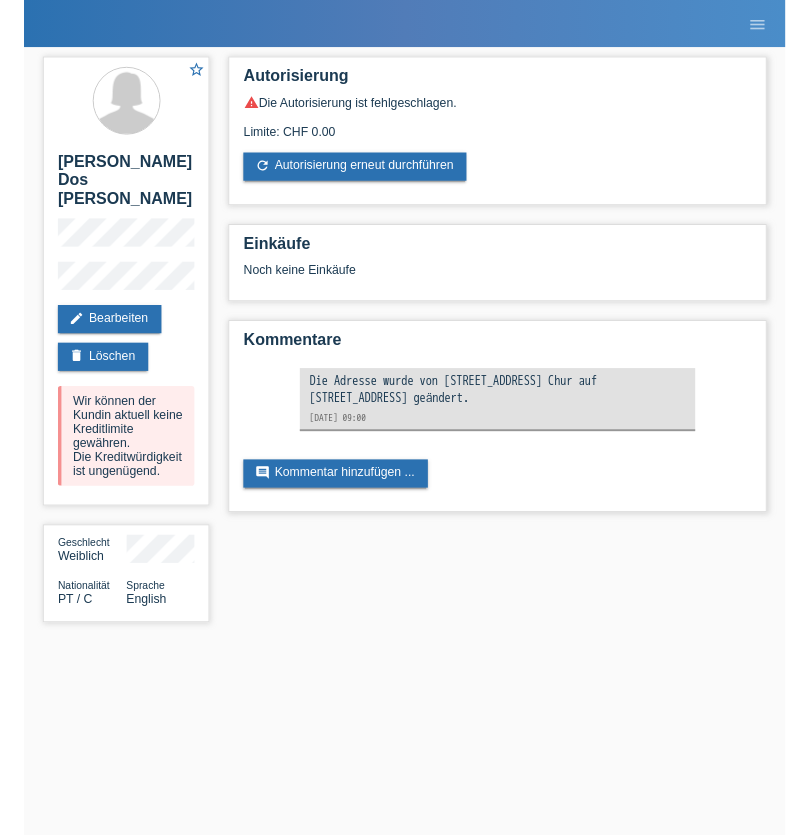 scroll, scrollTop: 0, scrollLeft: 0, axis: both 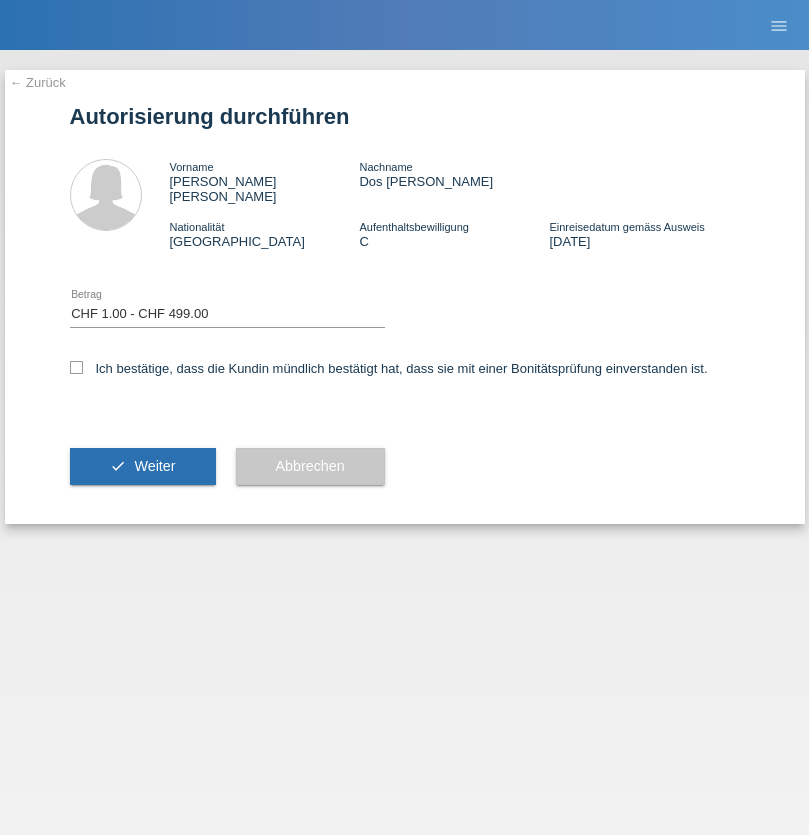 select on "1" 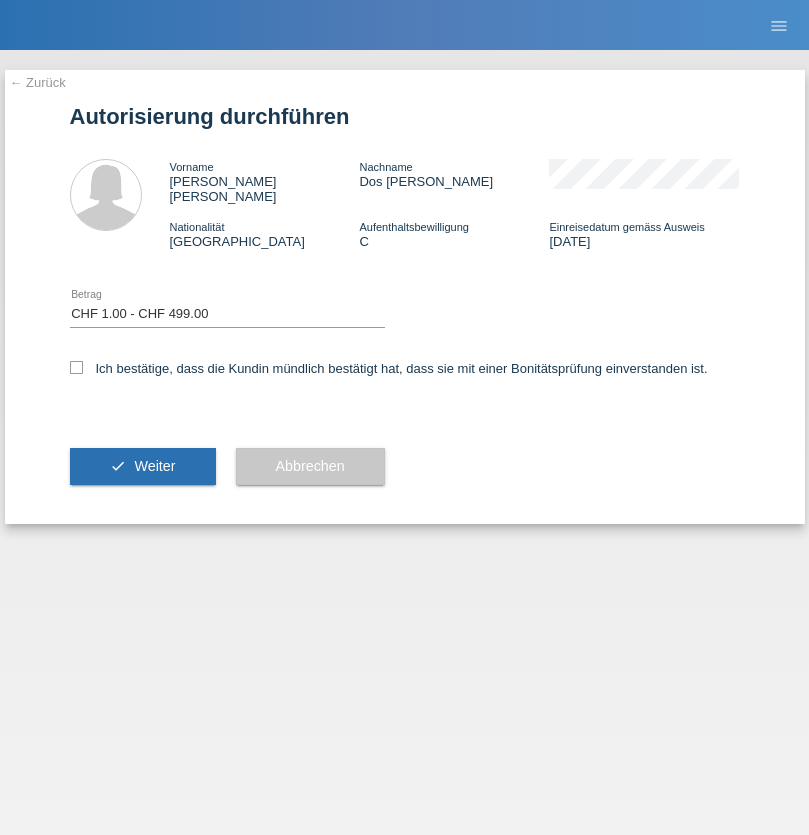 scroll, scrollTop: 0, scrollLeft: 0, axis: both 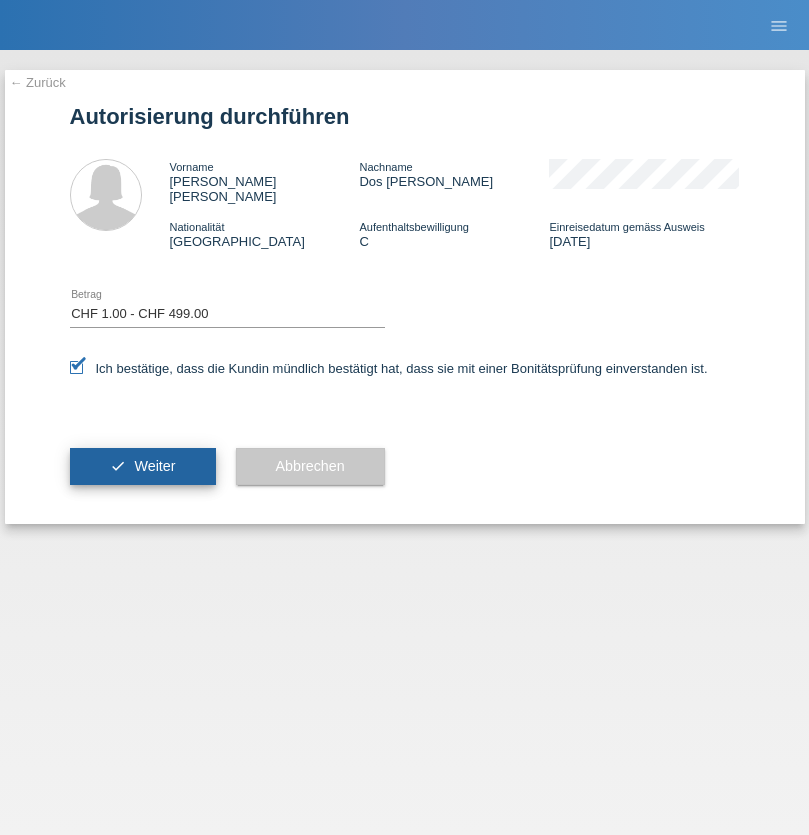 click on "Weiter" at bounding box center [154, 466] 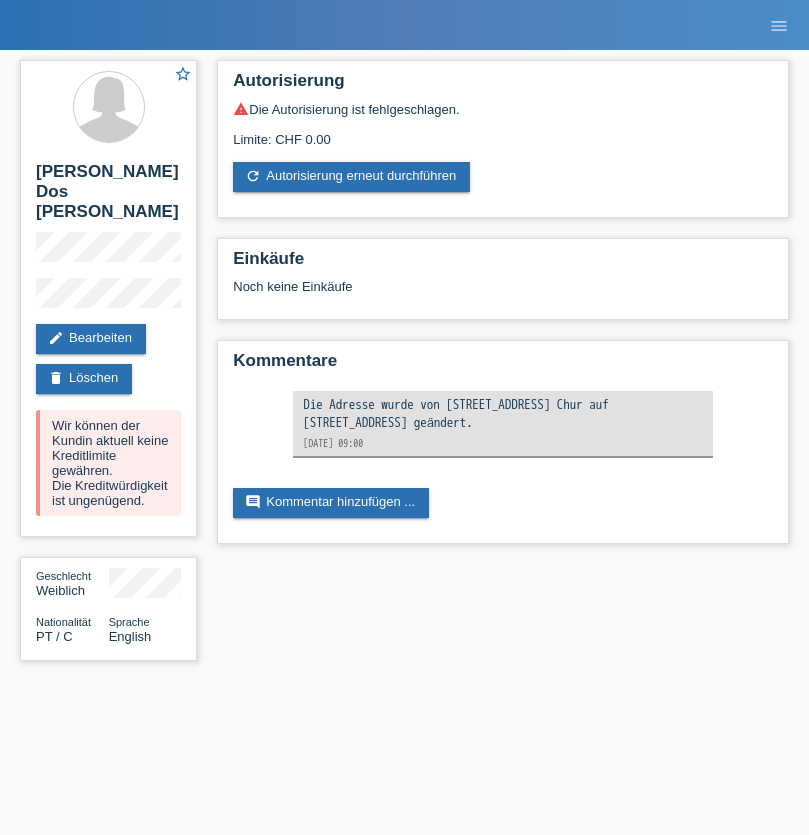 scroll, scrollTop: 0, scrollLeft: 0, axis: both 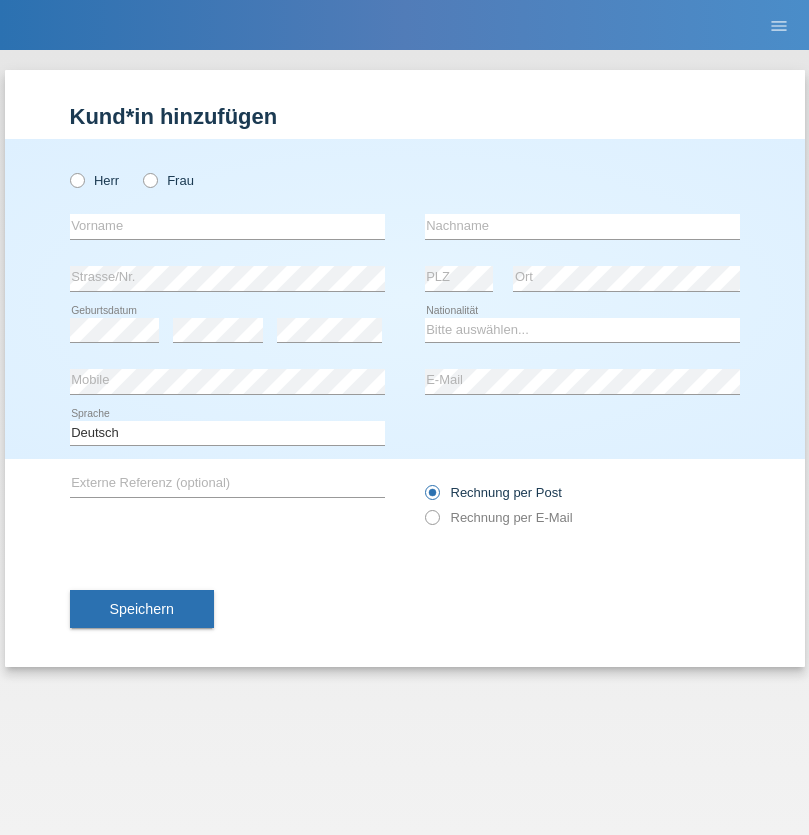 radio on "true" 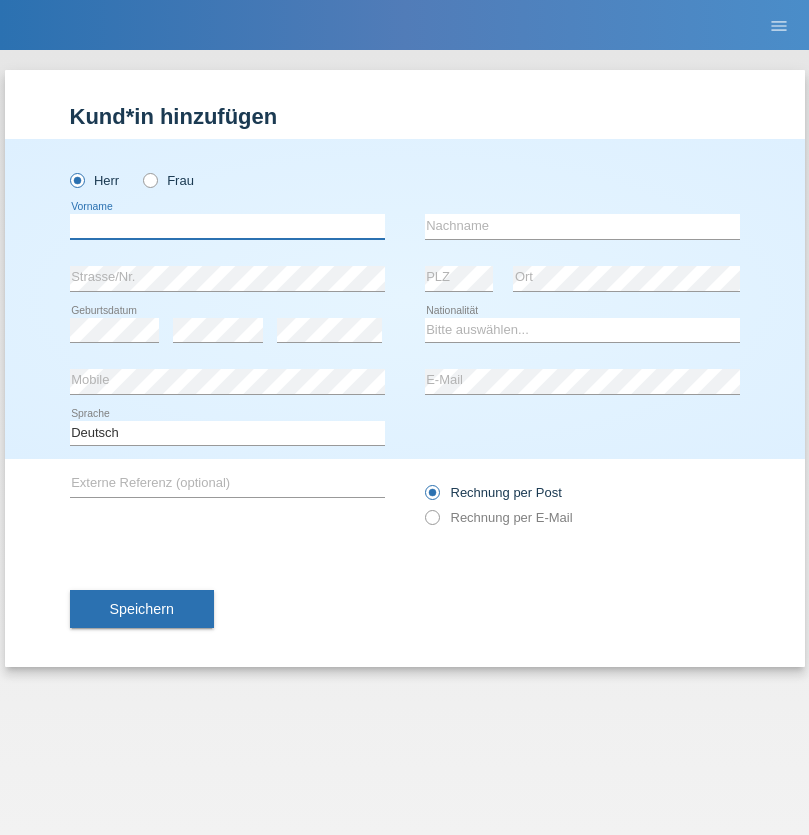 click at bounding box center (227, 226) 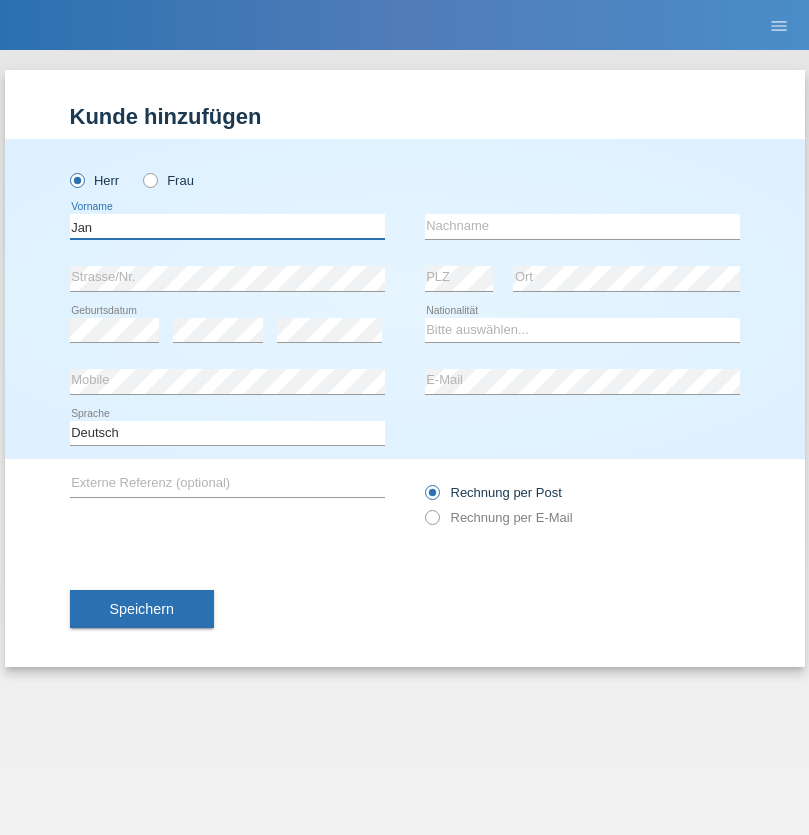 type on "Jan" 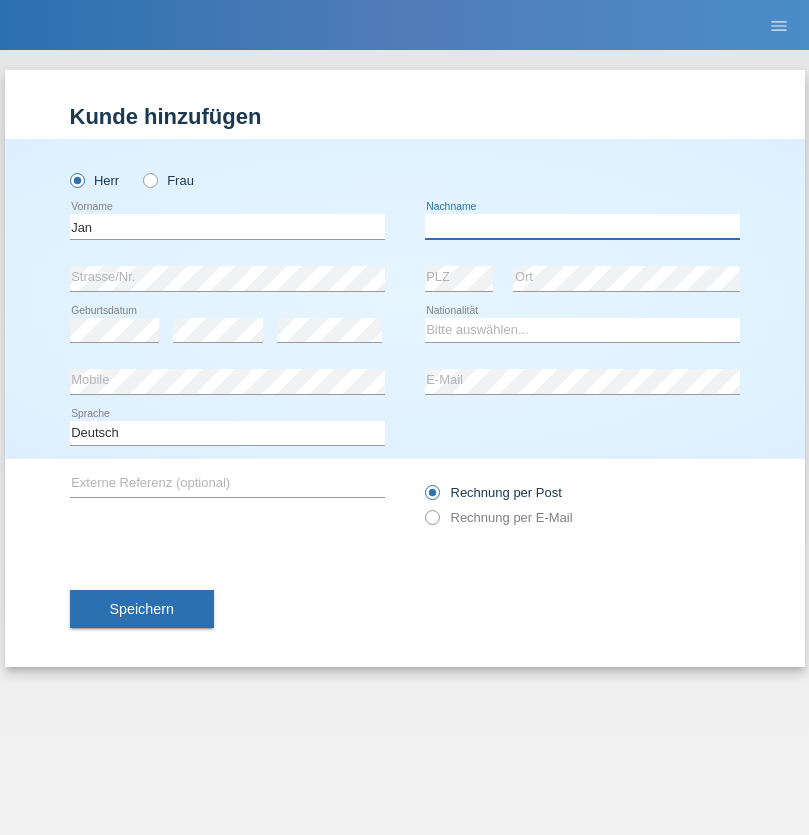 click at bounding box center [582, 226] 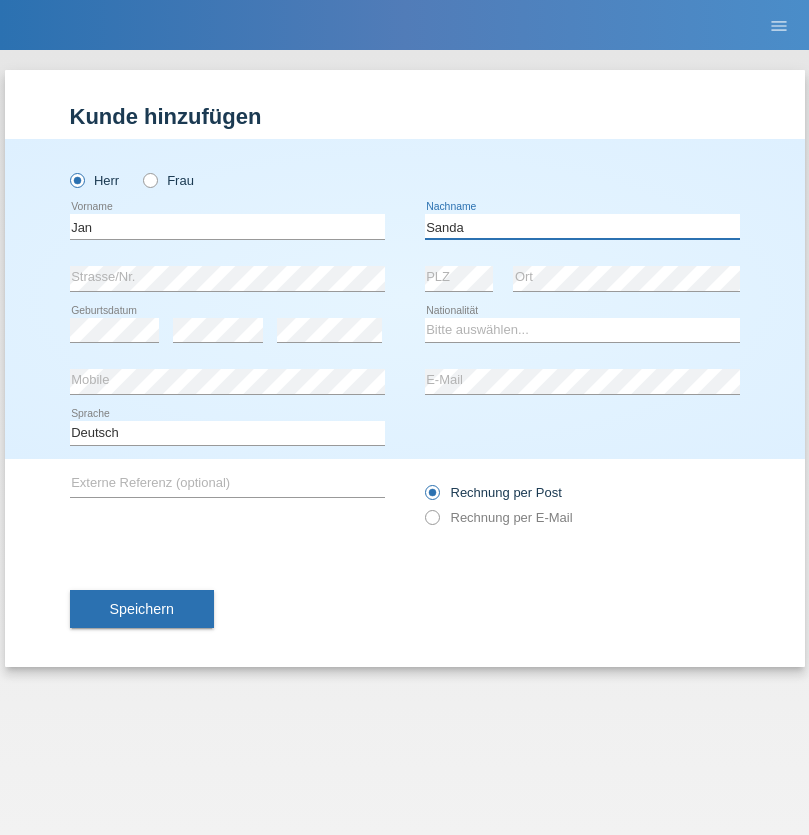 type on "Sanda" 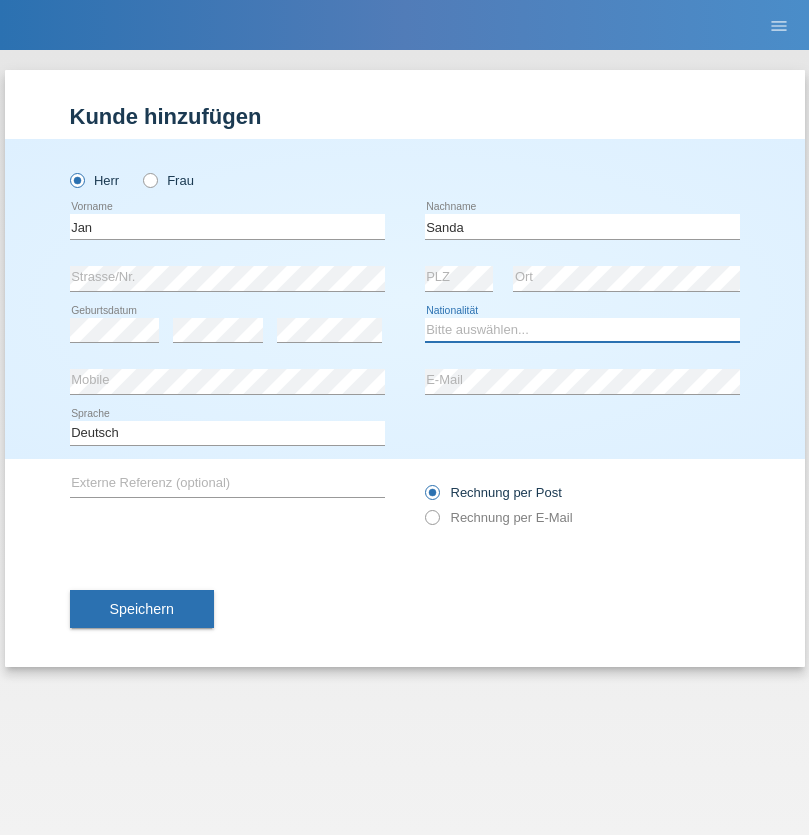 select on "CH" 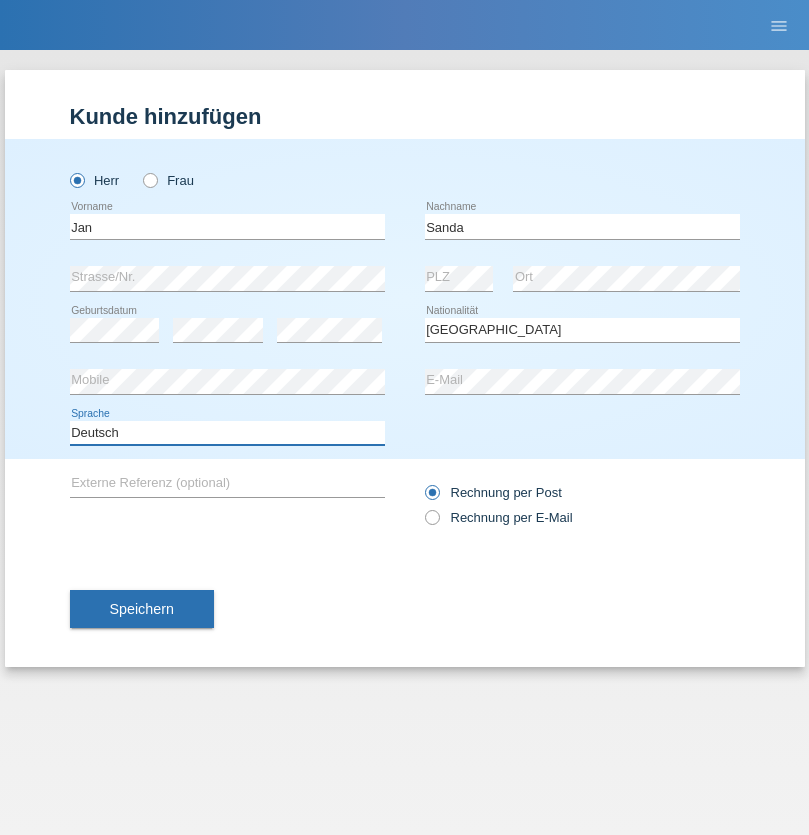 select on "en" 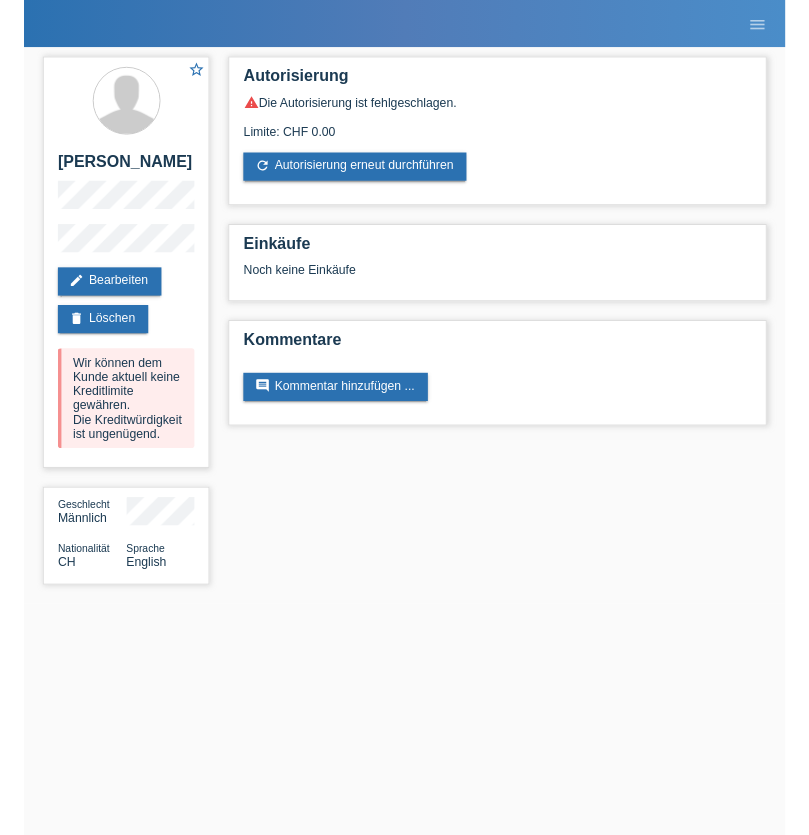 scroll, scrollTop: 0, scrollLeft: 0, axis: both 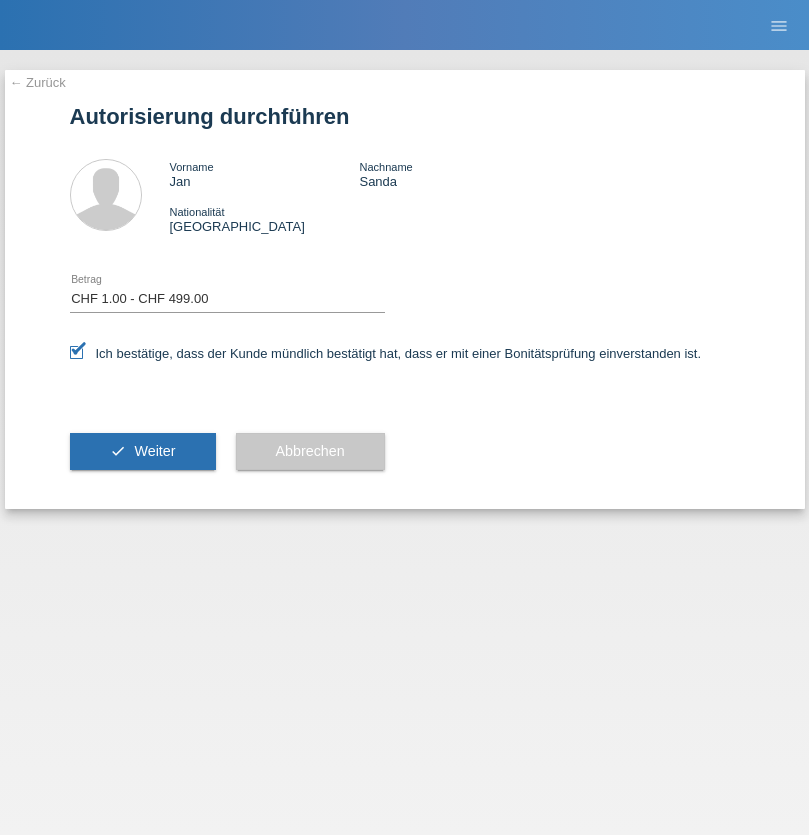select on "1" 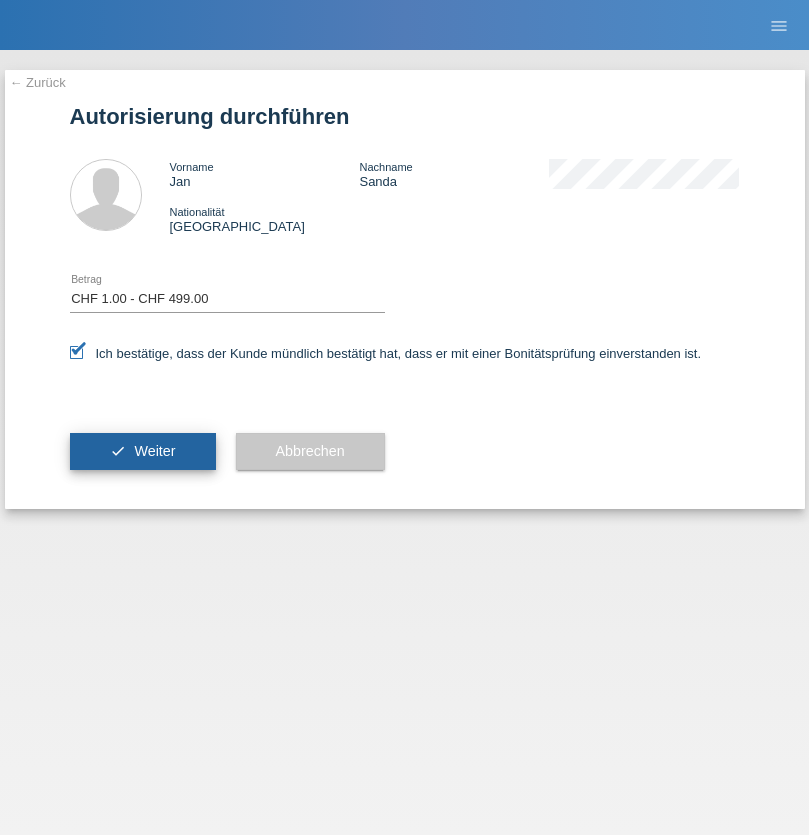 click on "Weiter" at bounding box center (154, 451) 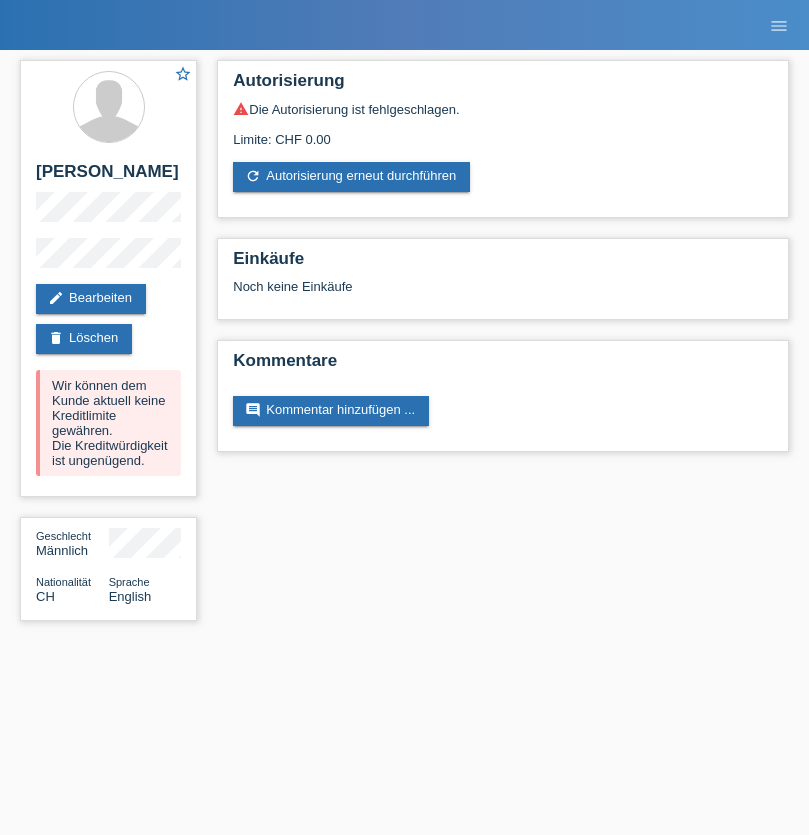 scroll, scrollTop: 0, scrollLeft: 0, axis: both 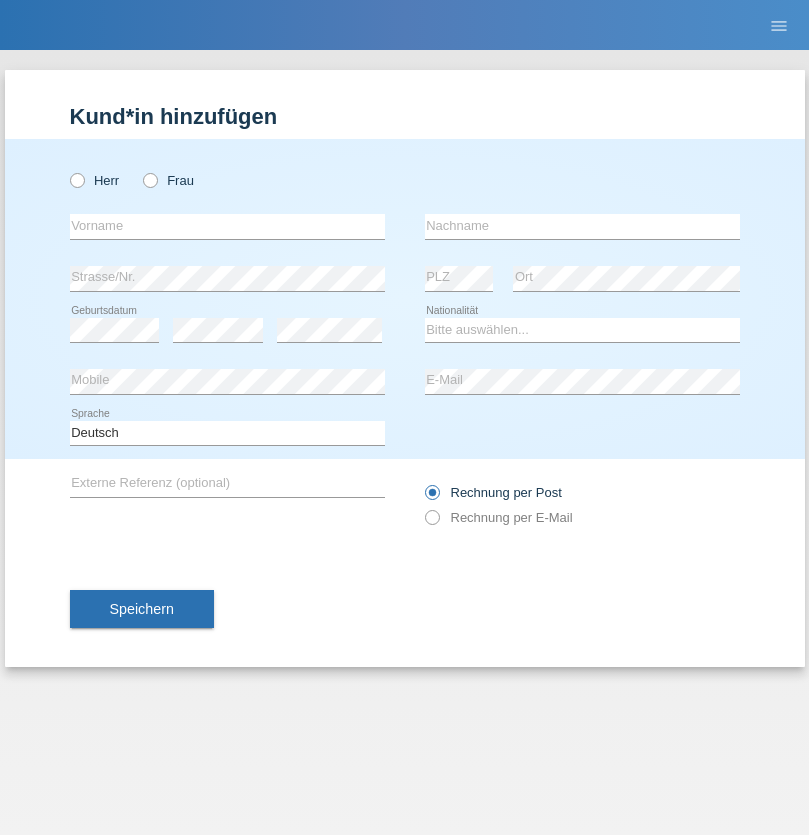 radio on "true" 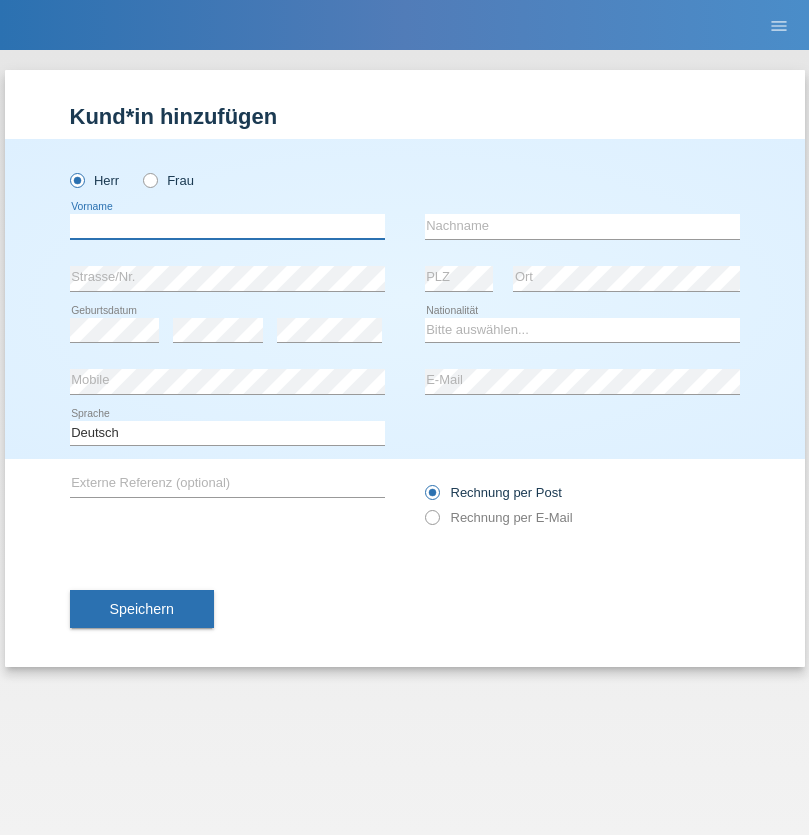 click at bounding box center (227, 226) 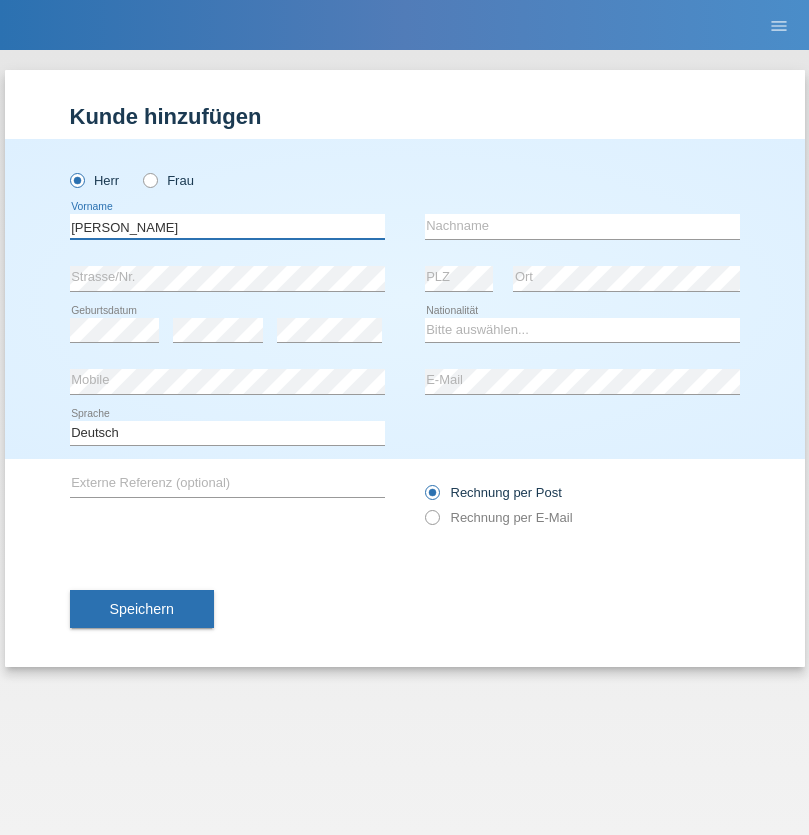 type on "Marcel" 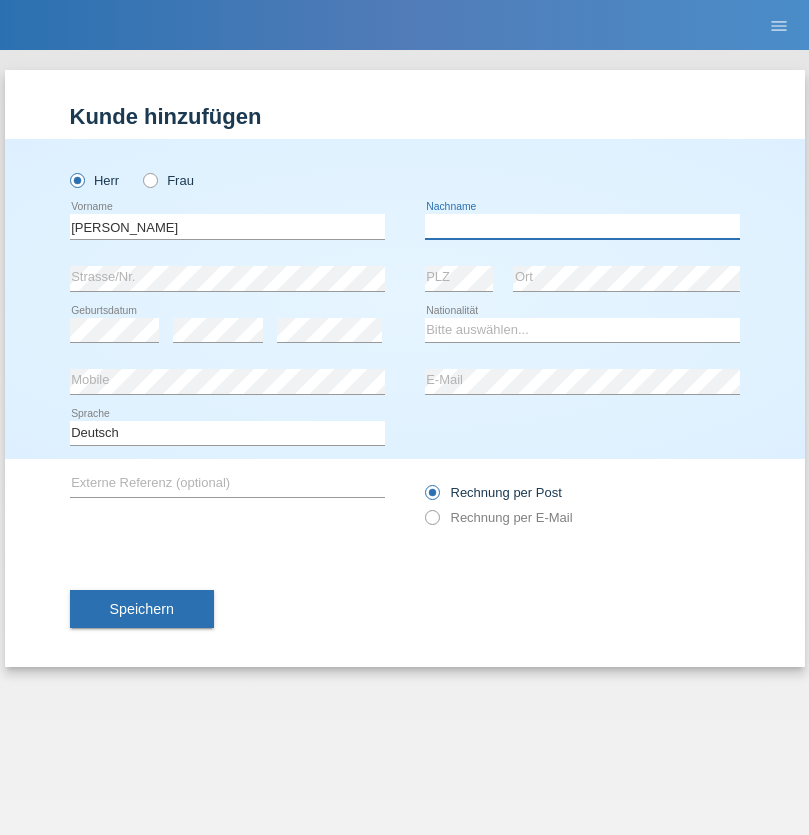 click at bounding box center (582, 226) 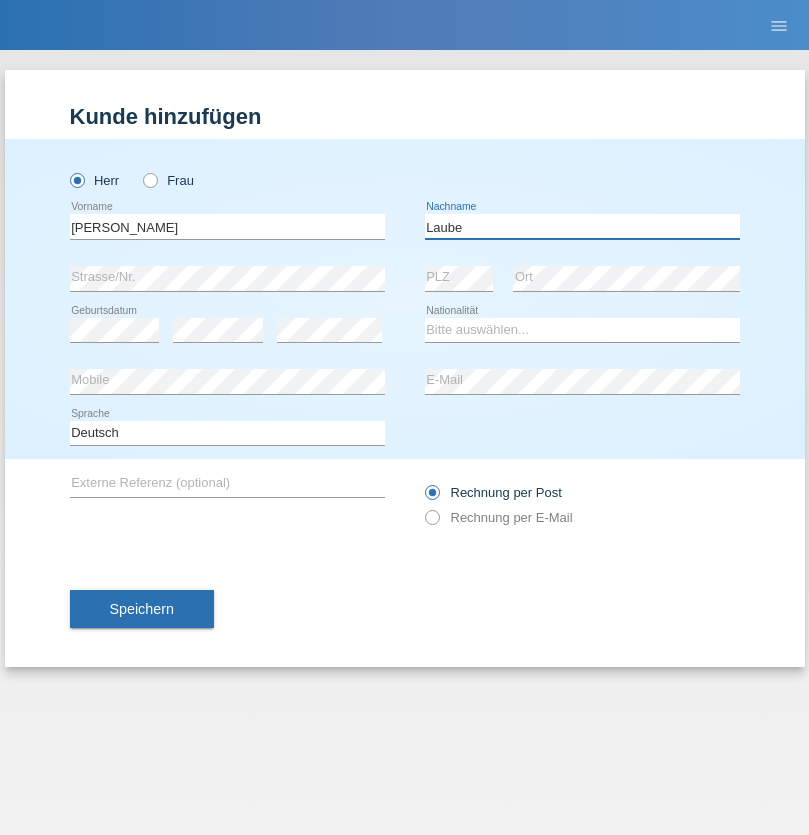type on "Laube" 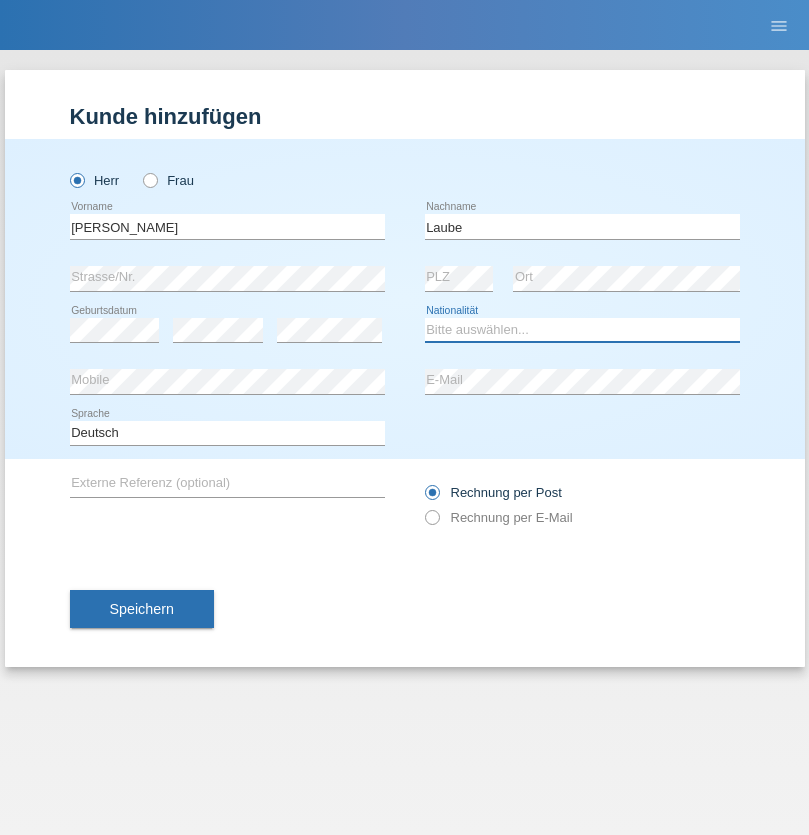 select on "DE" 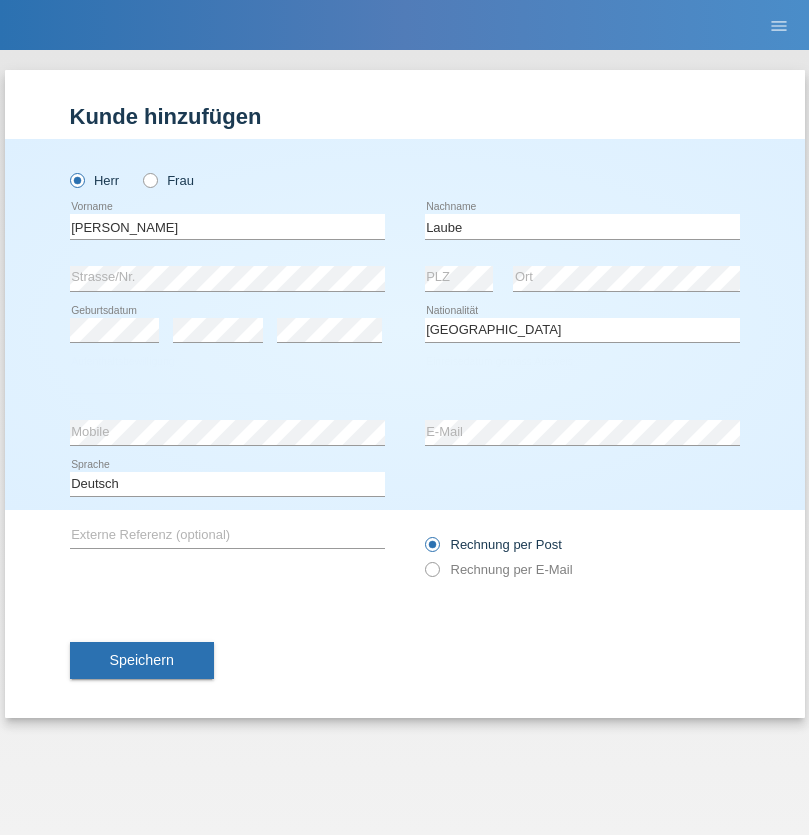 select on "C" 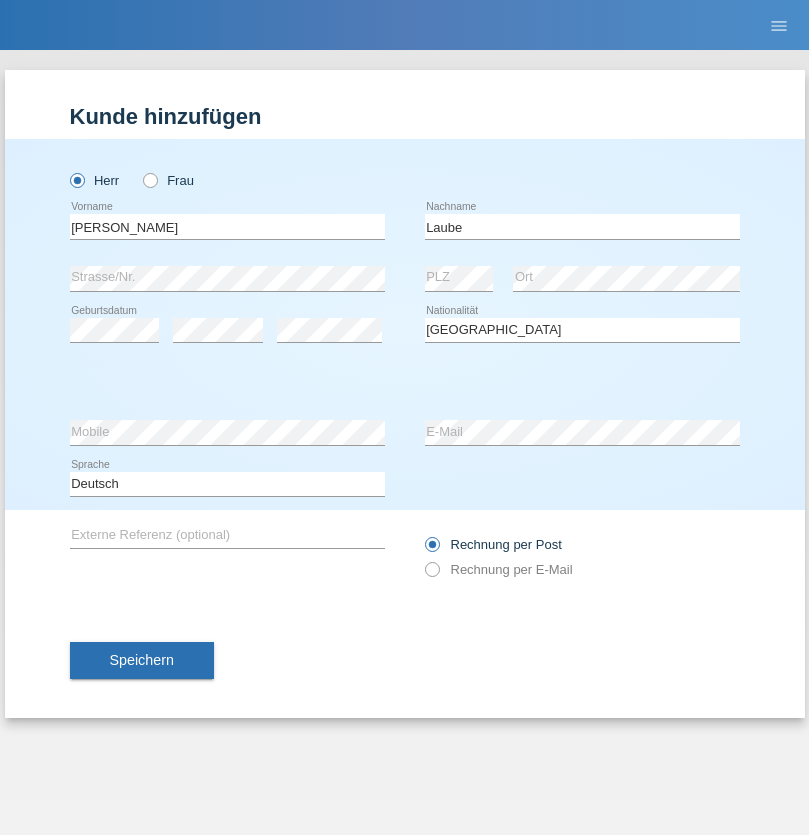 select on "23" 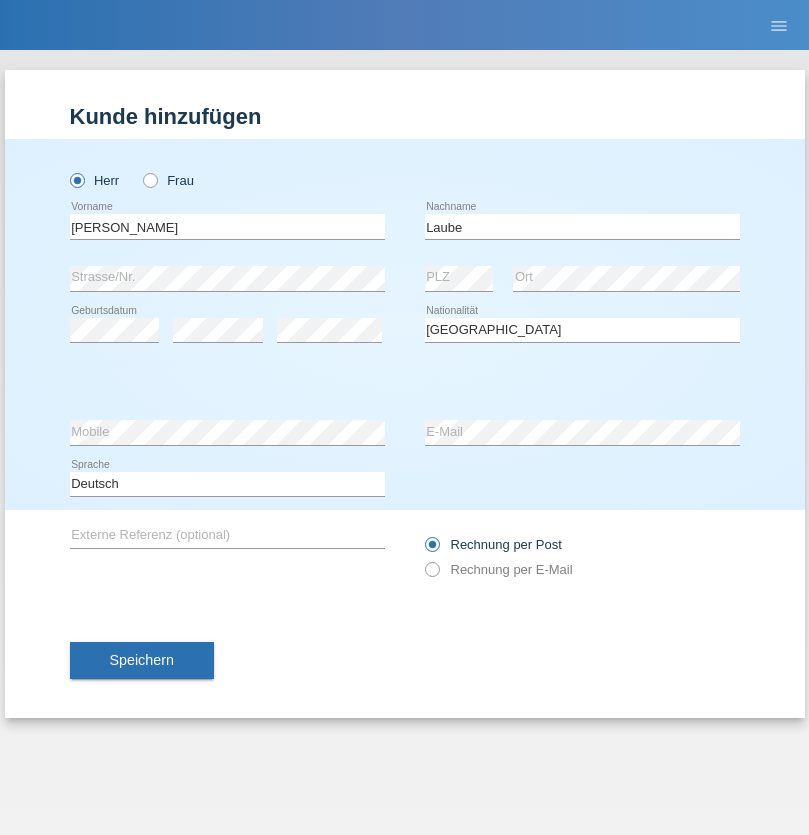 select on "03" 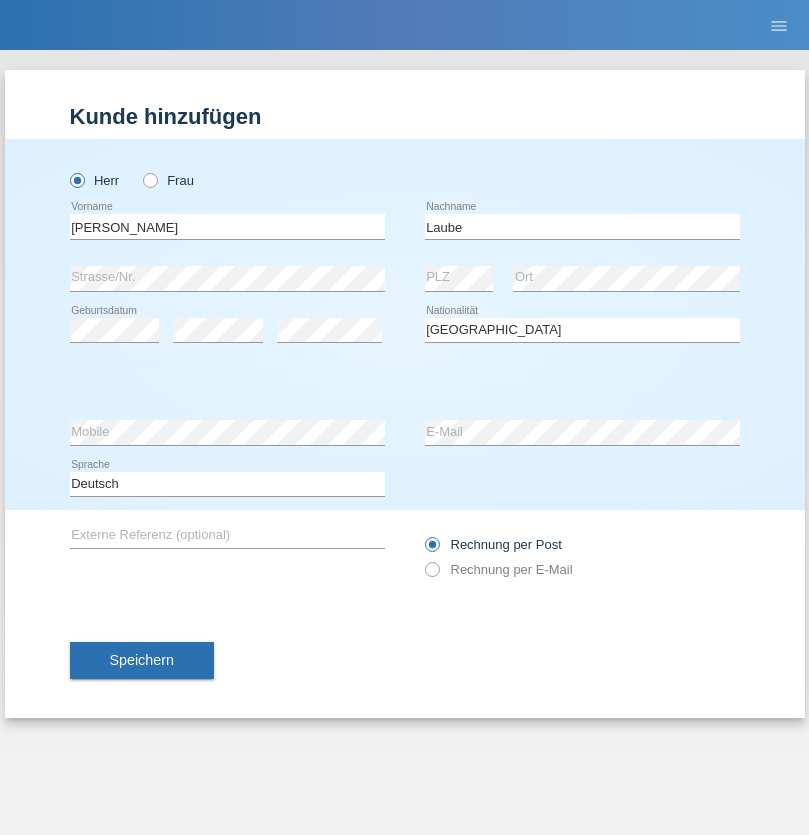 select on "2000" 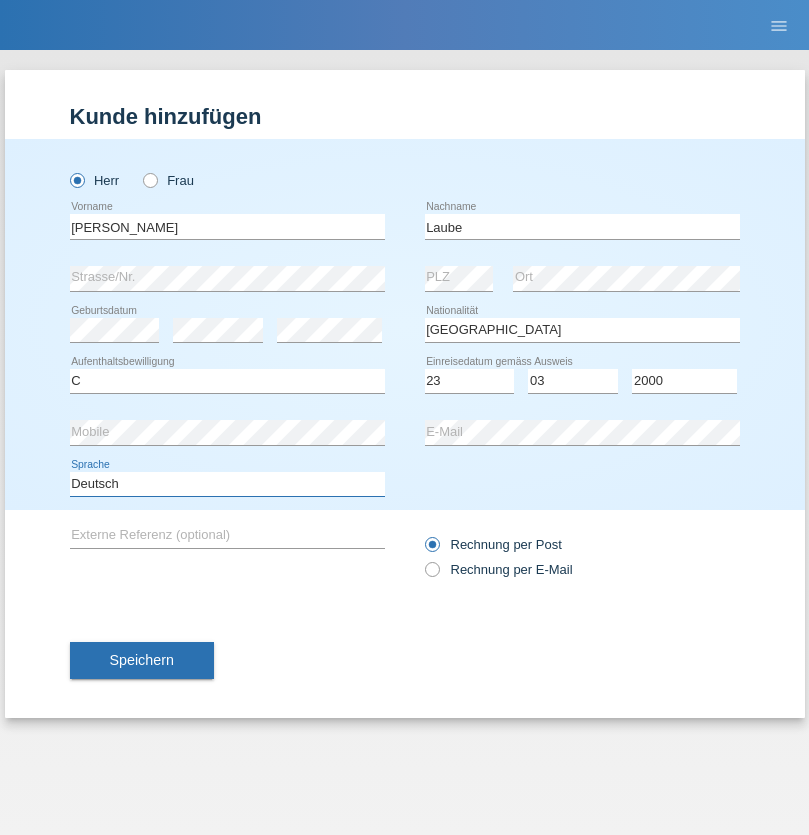 select on "en" 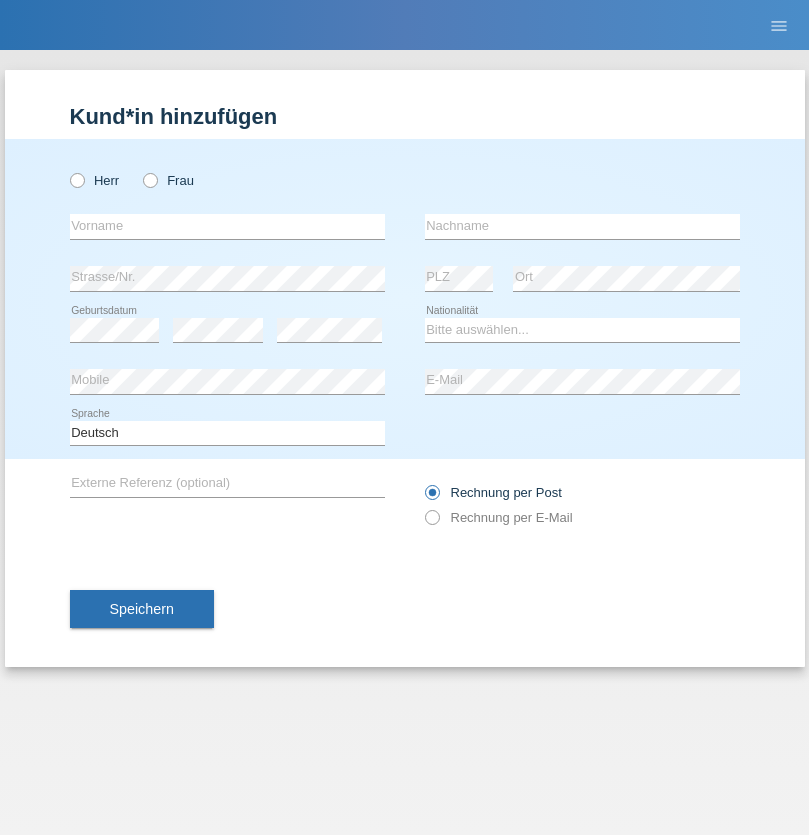 scroll, scrollTop: 0, scrollLeft: 0, axis: both 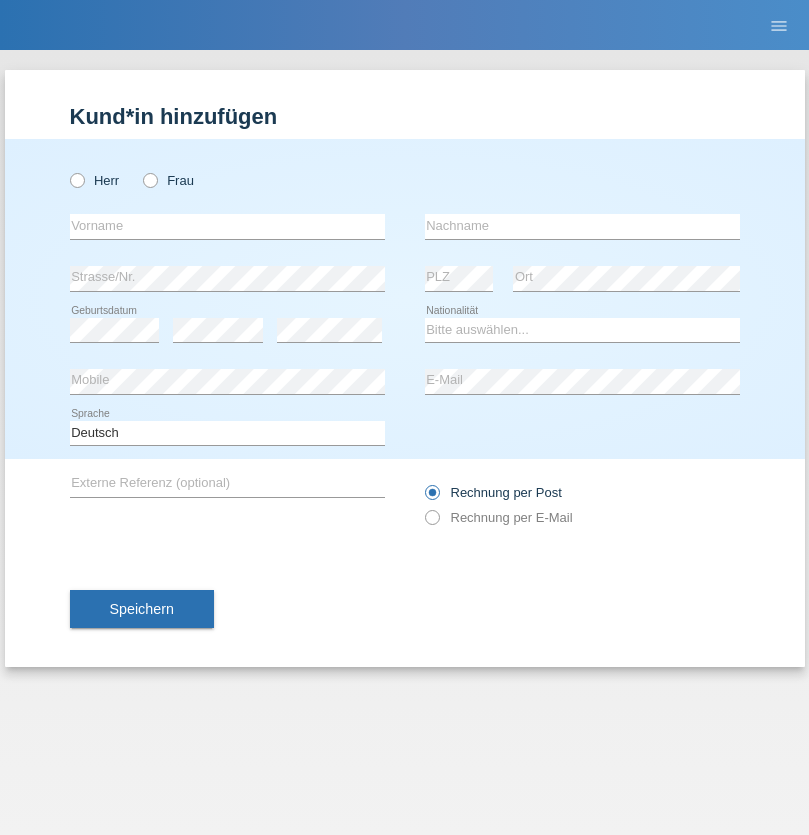 radio on "true" 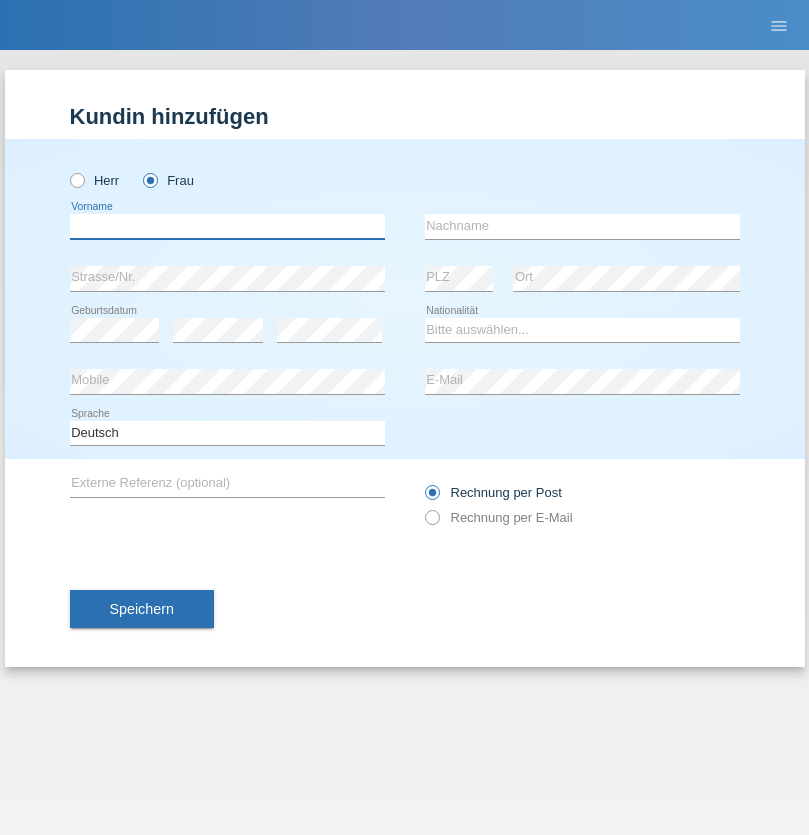 click at bounding box center (227, 226) 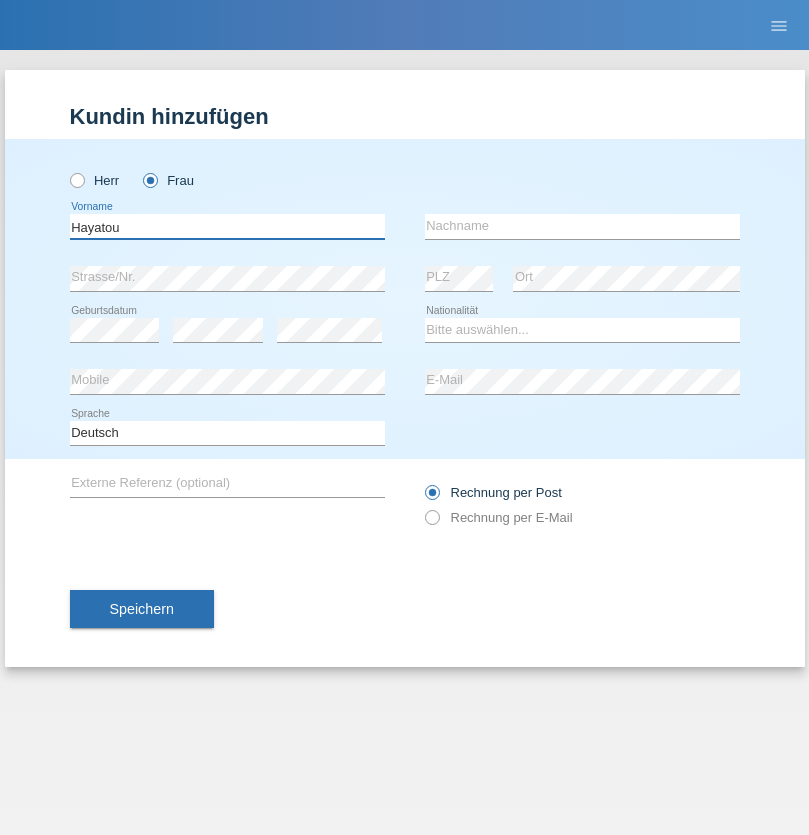 type on "Hayatou" 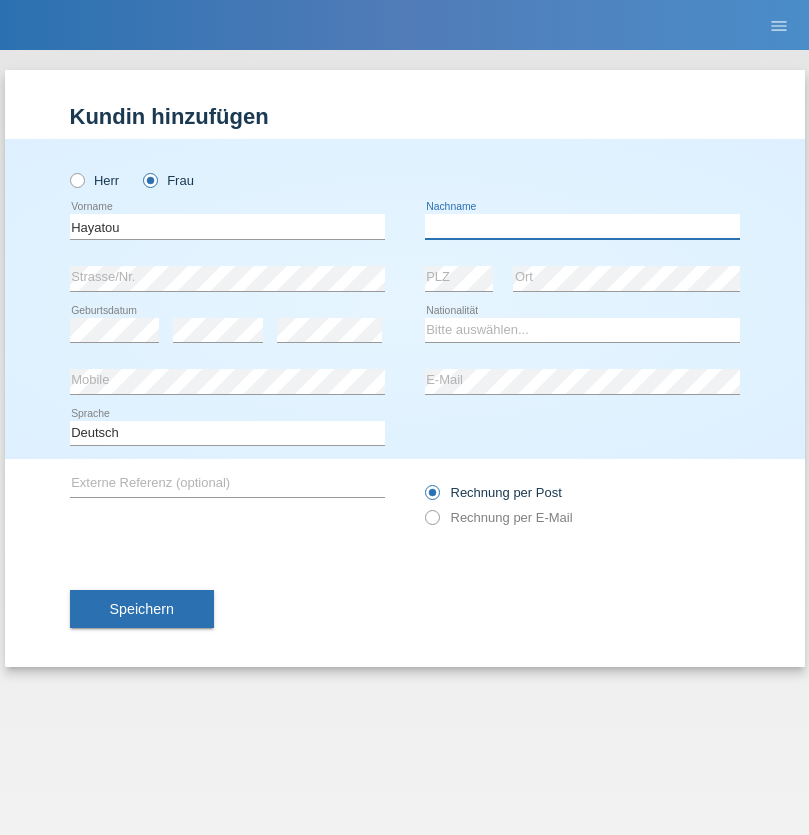 click at bounding box center [582, 226] 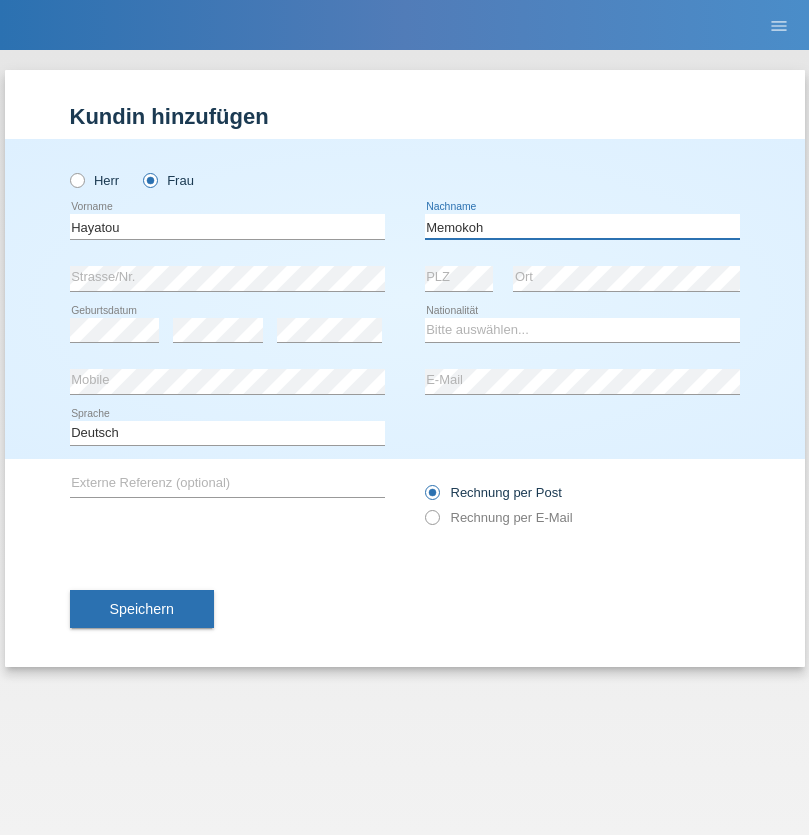 type on "Memokoh" 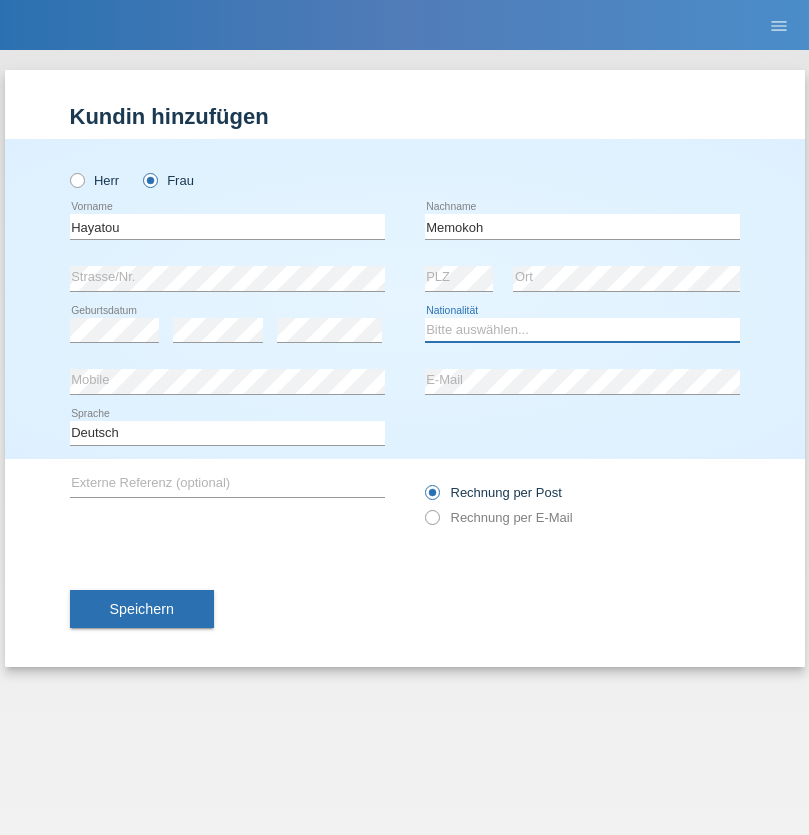 select on "FR" 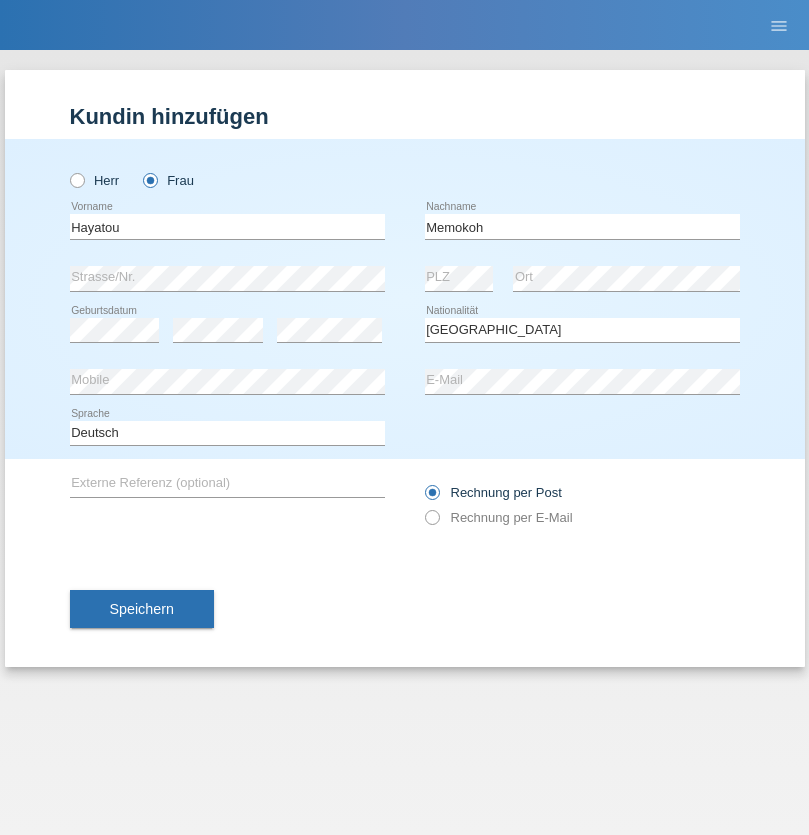 select on "C" 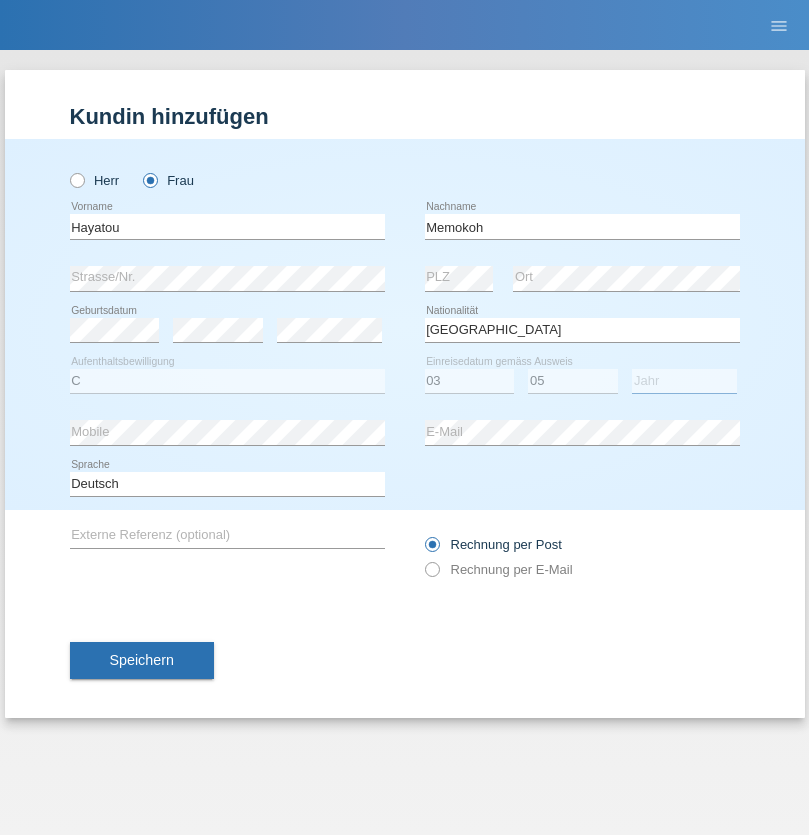 select on "2021" 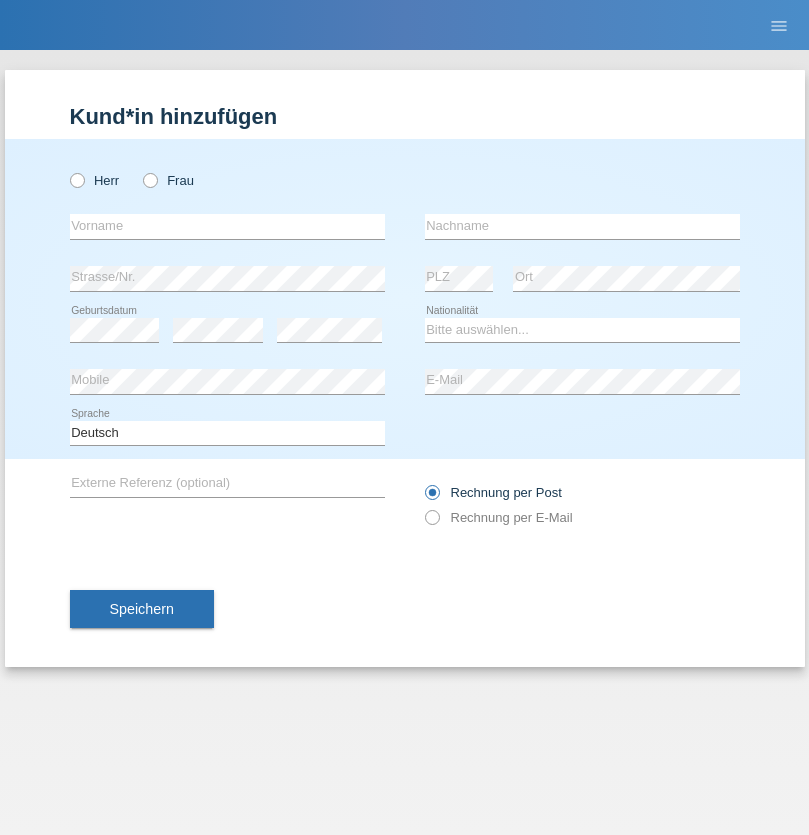 scroll, scrollTop: 0, scrollLeft: 0, axis: both 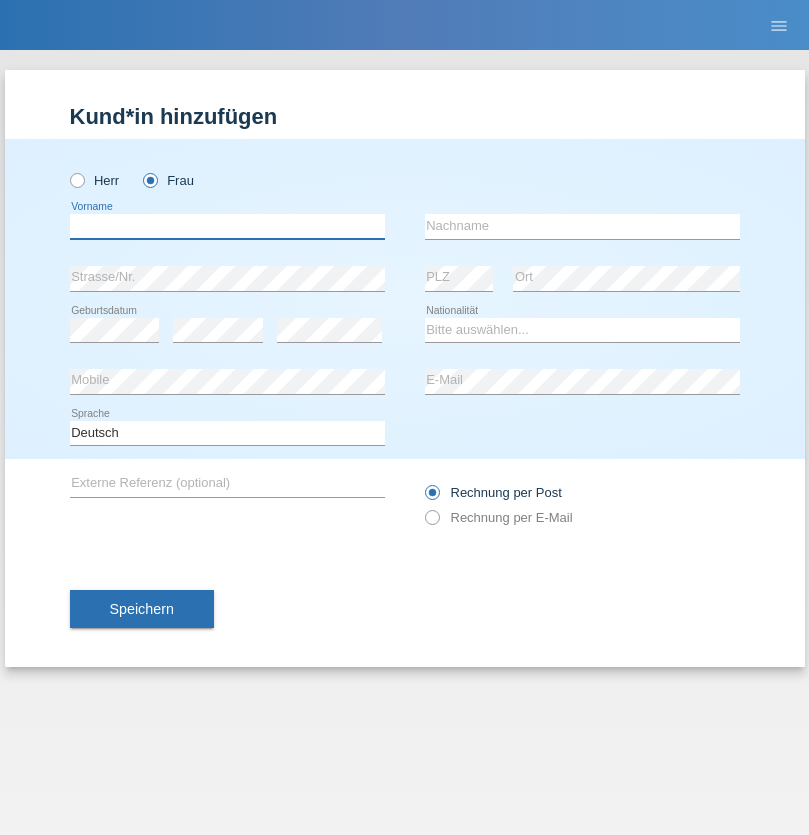 click at bounding box center (227, 226) 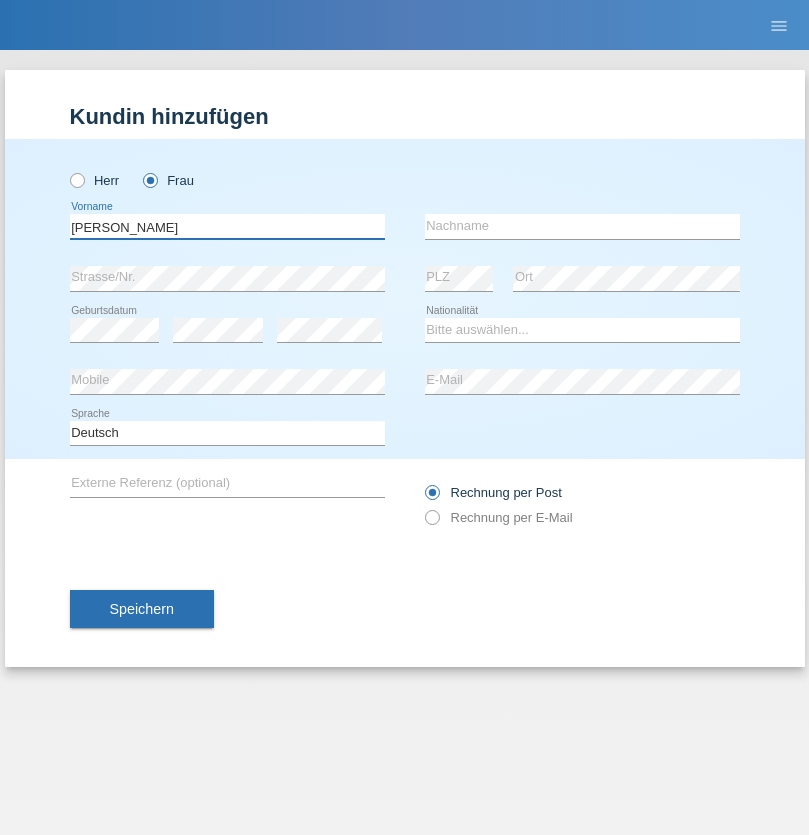 type on "[PERSON_NAME]" 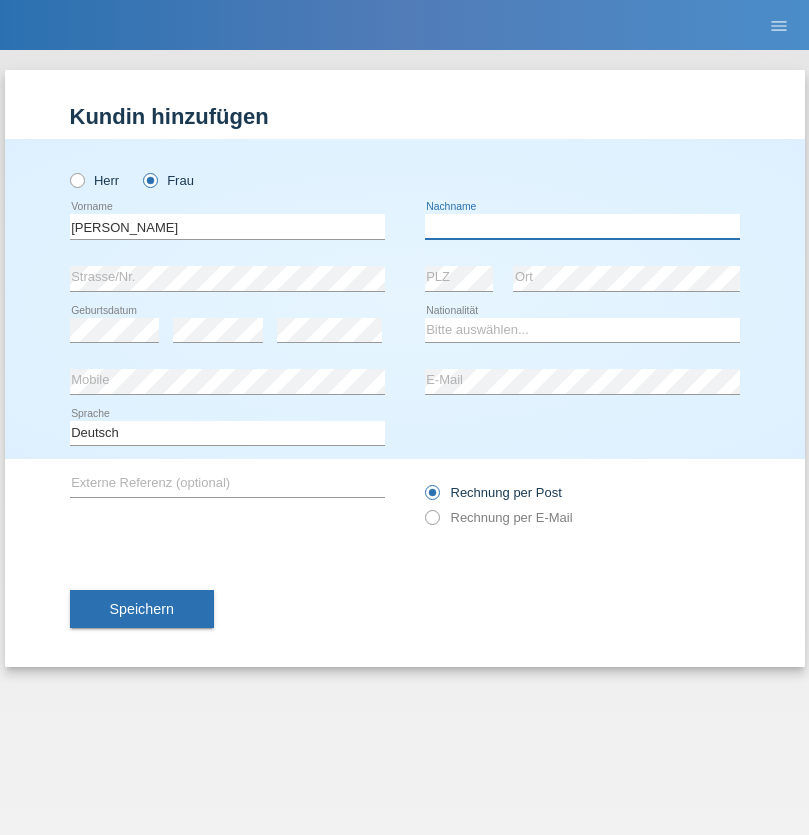 click at bounding box center (582, 226) 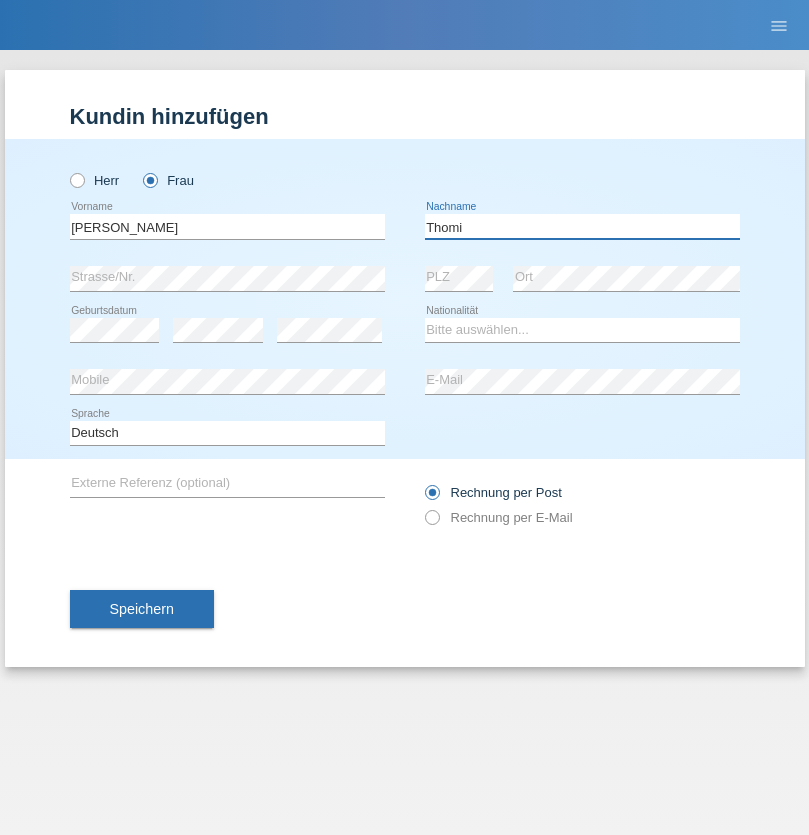 type on "Thomi" 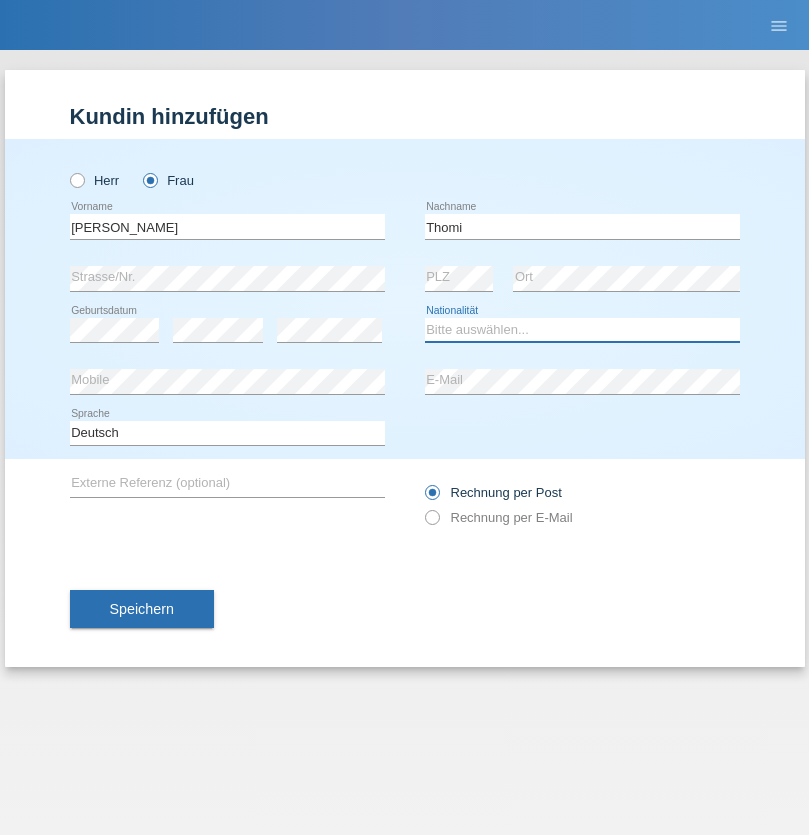 select on "CH" 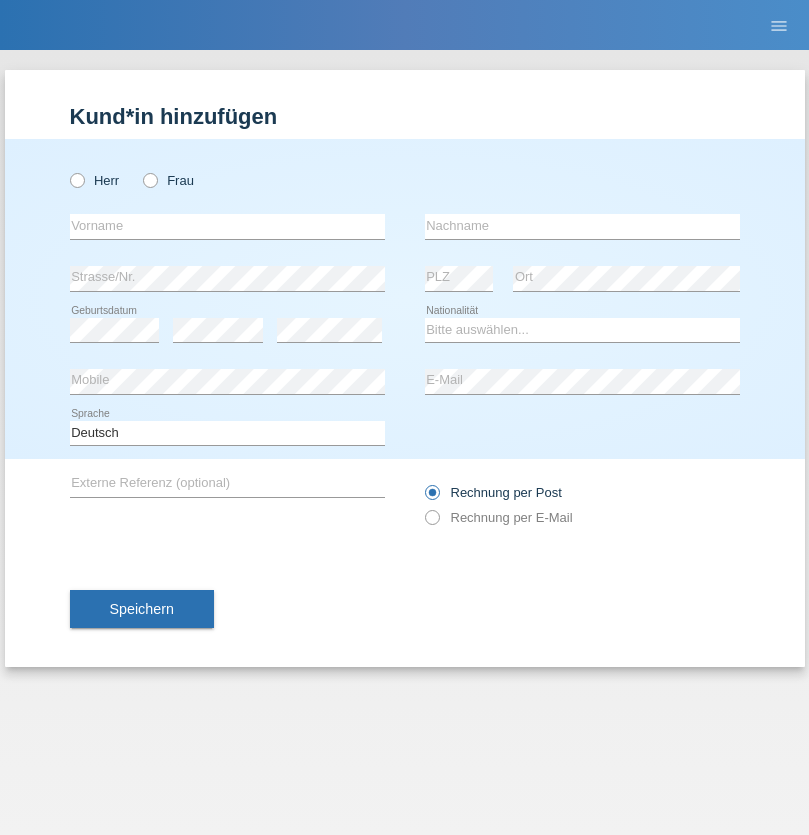 scroll, scrollTop: 0, scrollLeft: 0, axis: both 